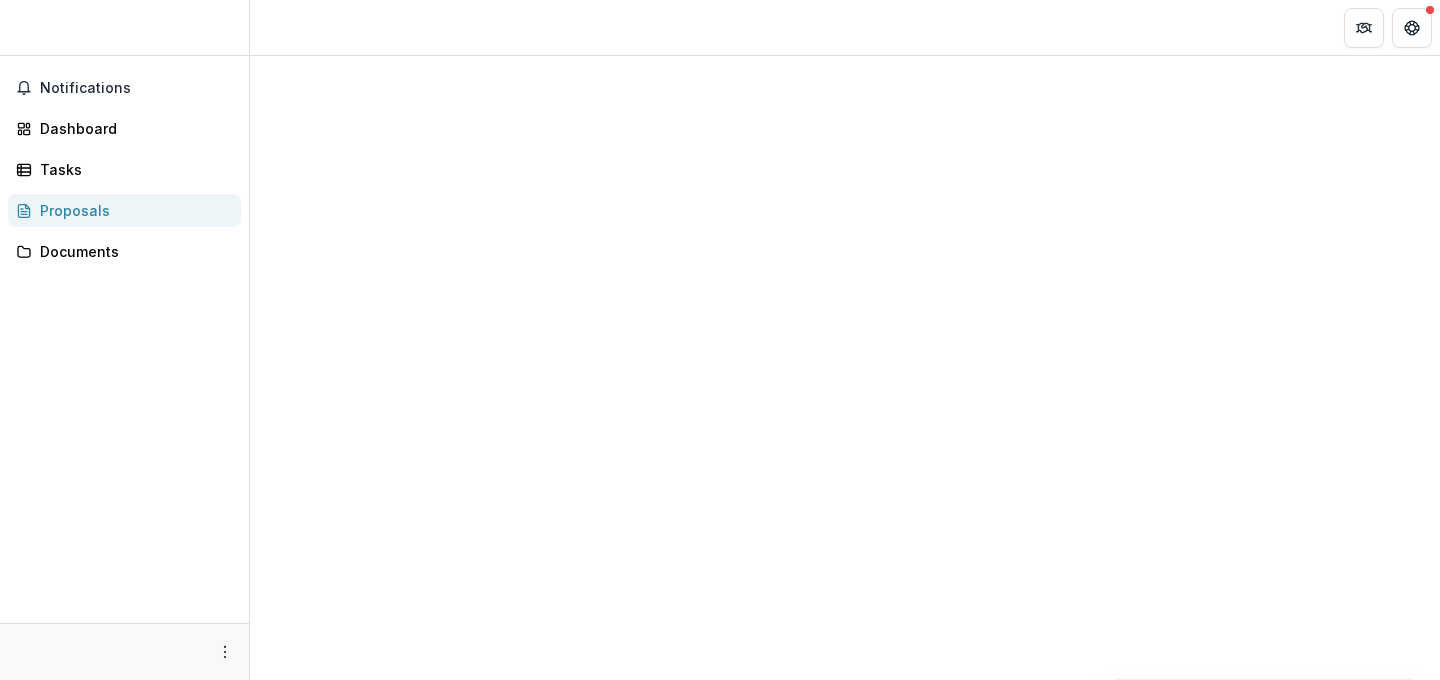 scroll, scrollTop: 0, scrollLeft: 0, axis: both 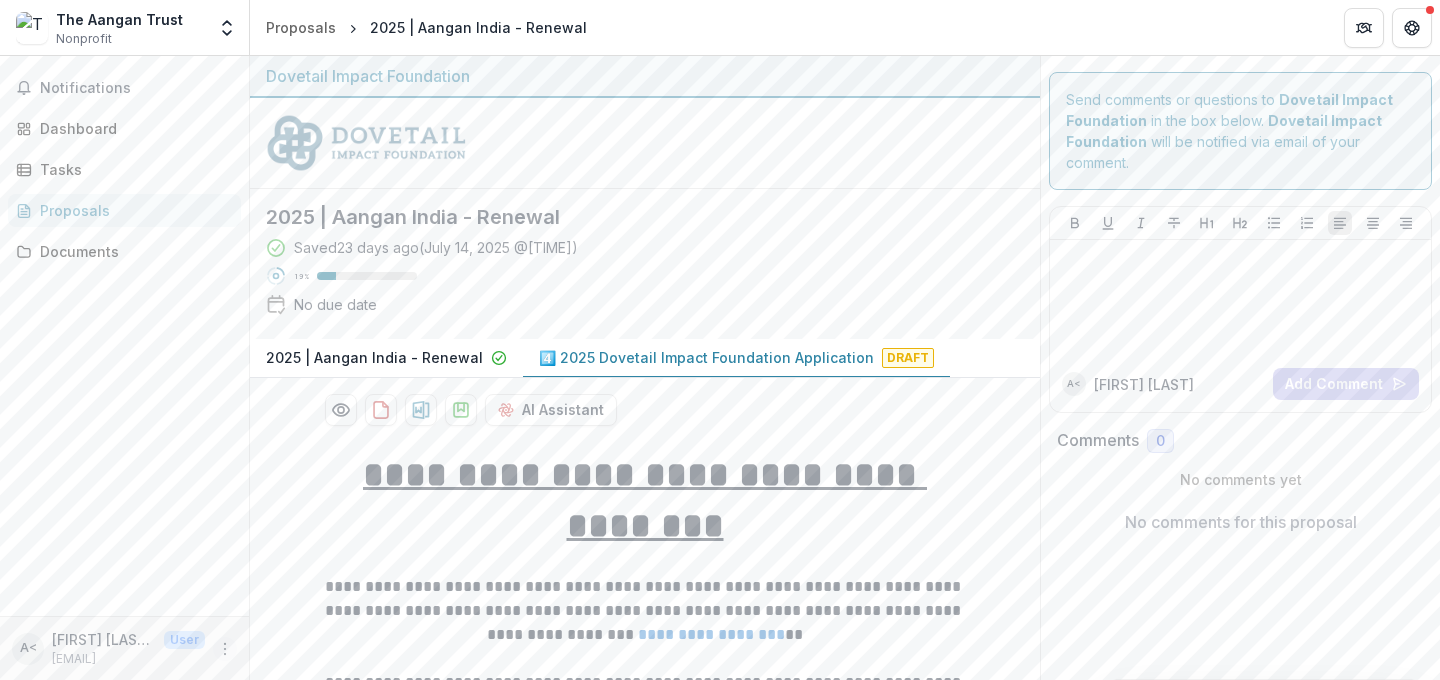 click 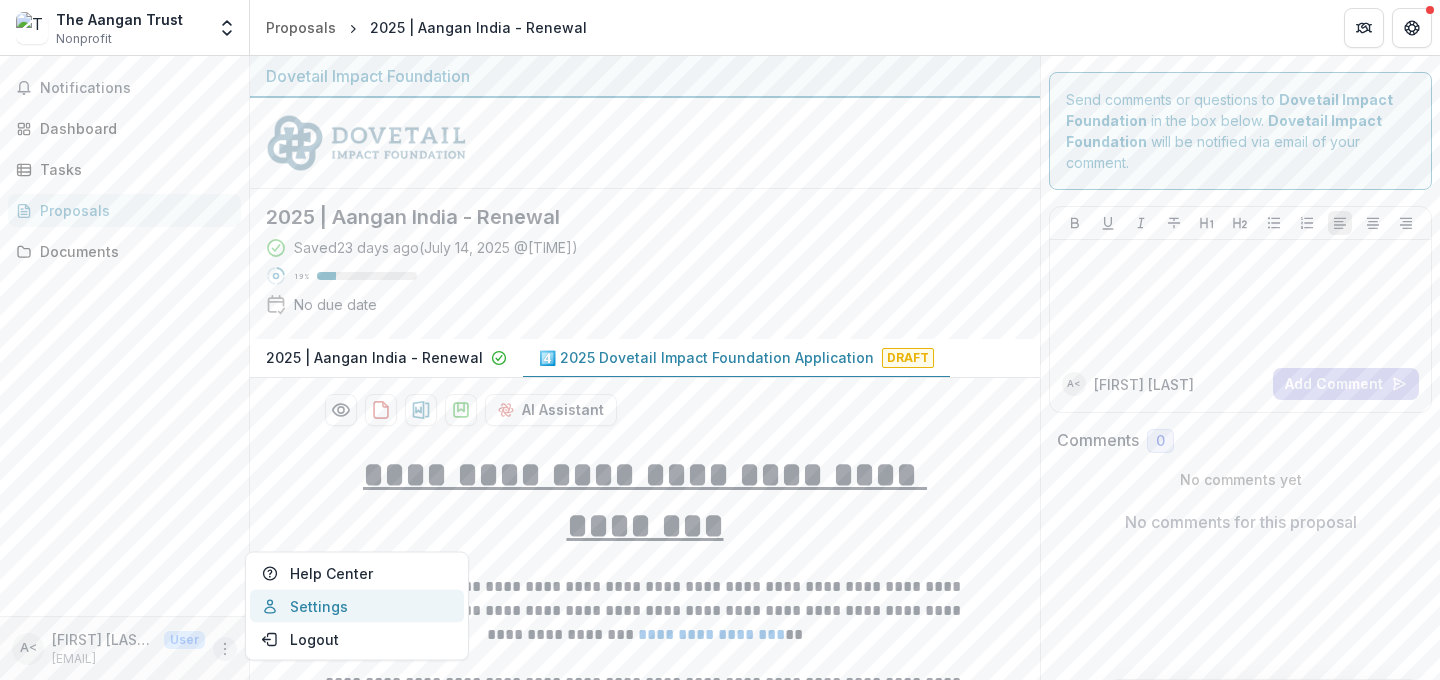 click on "Settings" at bounding box center (357, 606) 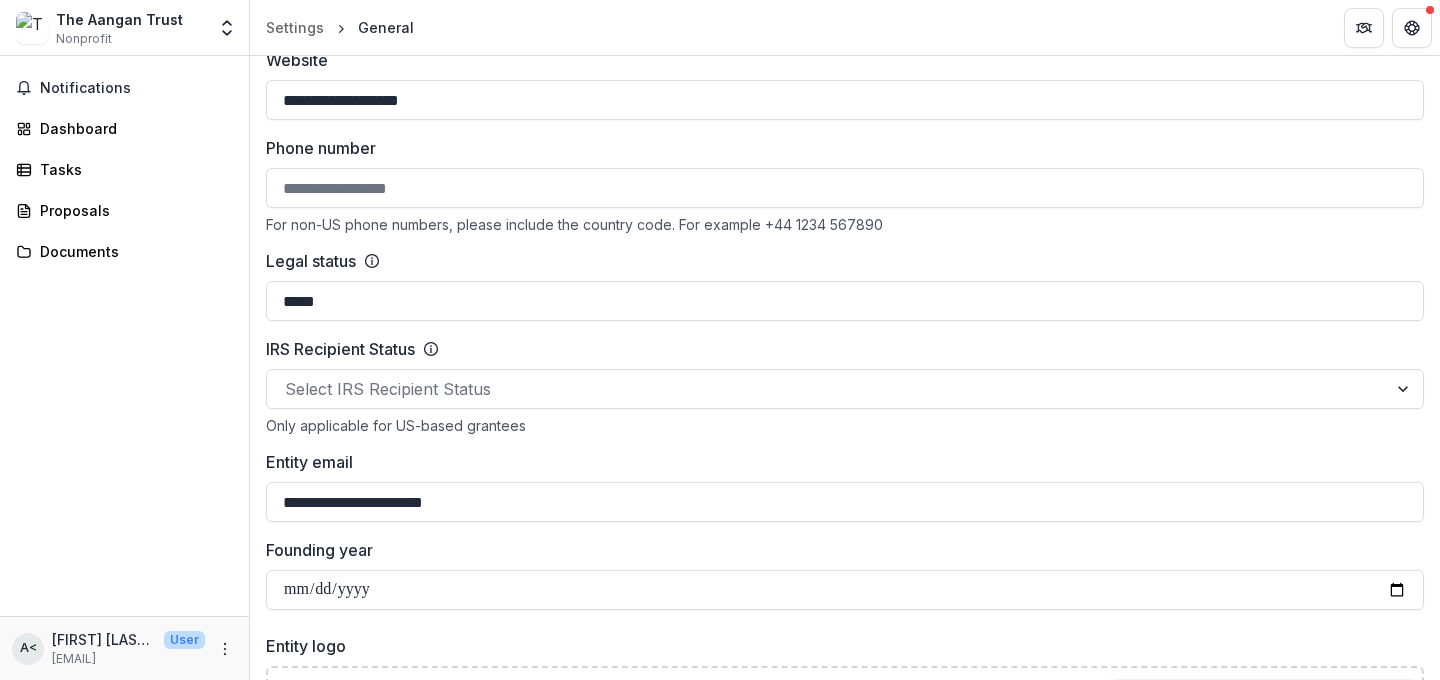 scroll, scrollTop: 588, scrollLeft: 0, axis: vertical 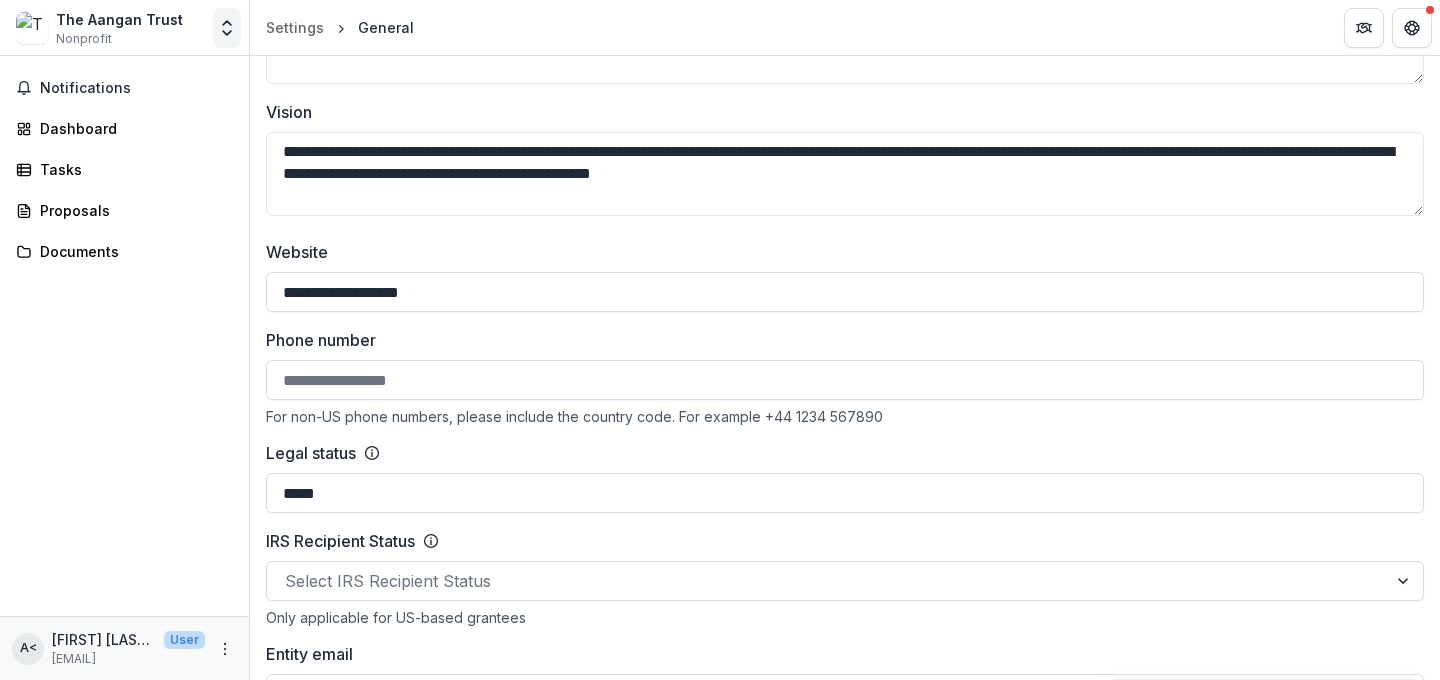click 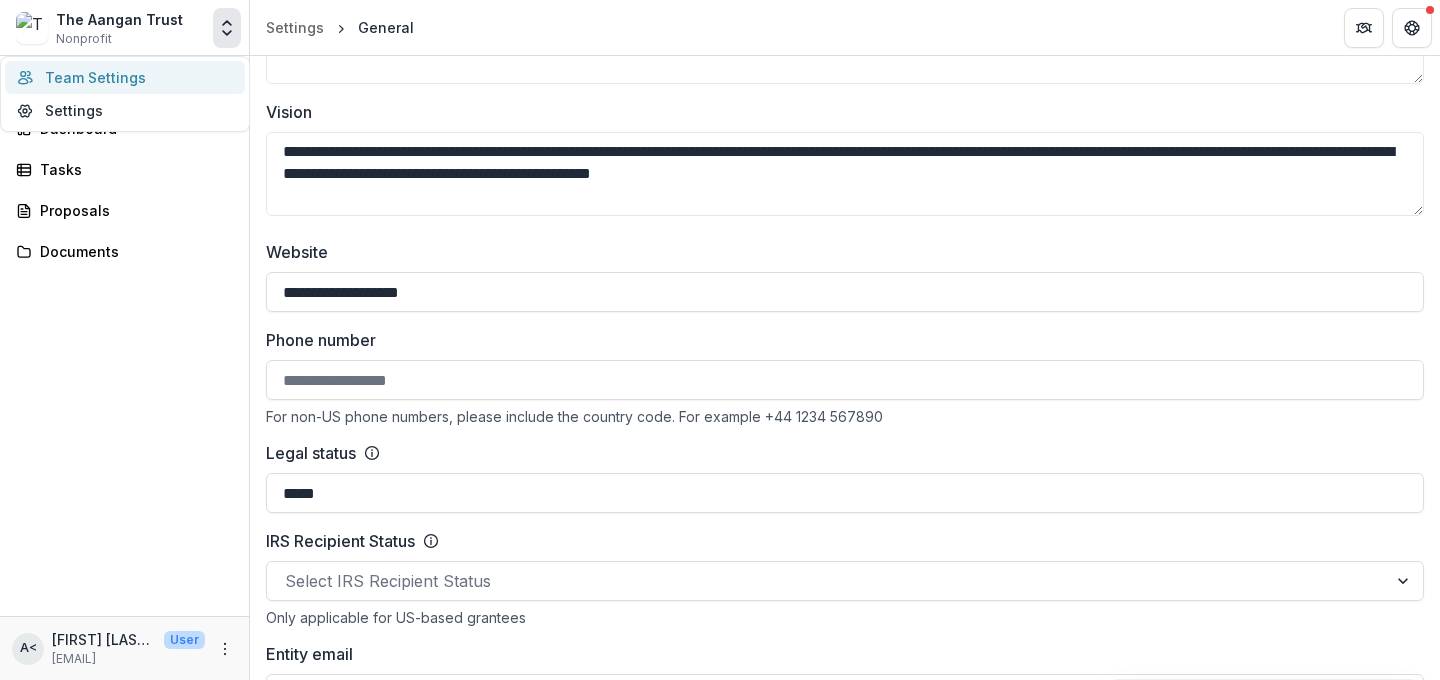 click on "Team Settings" at bounding box center [125, 77] 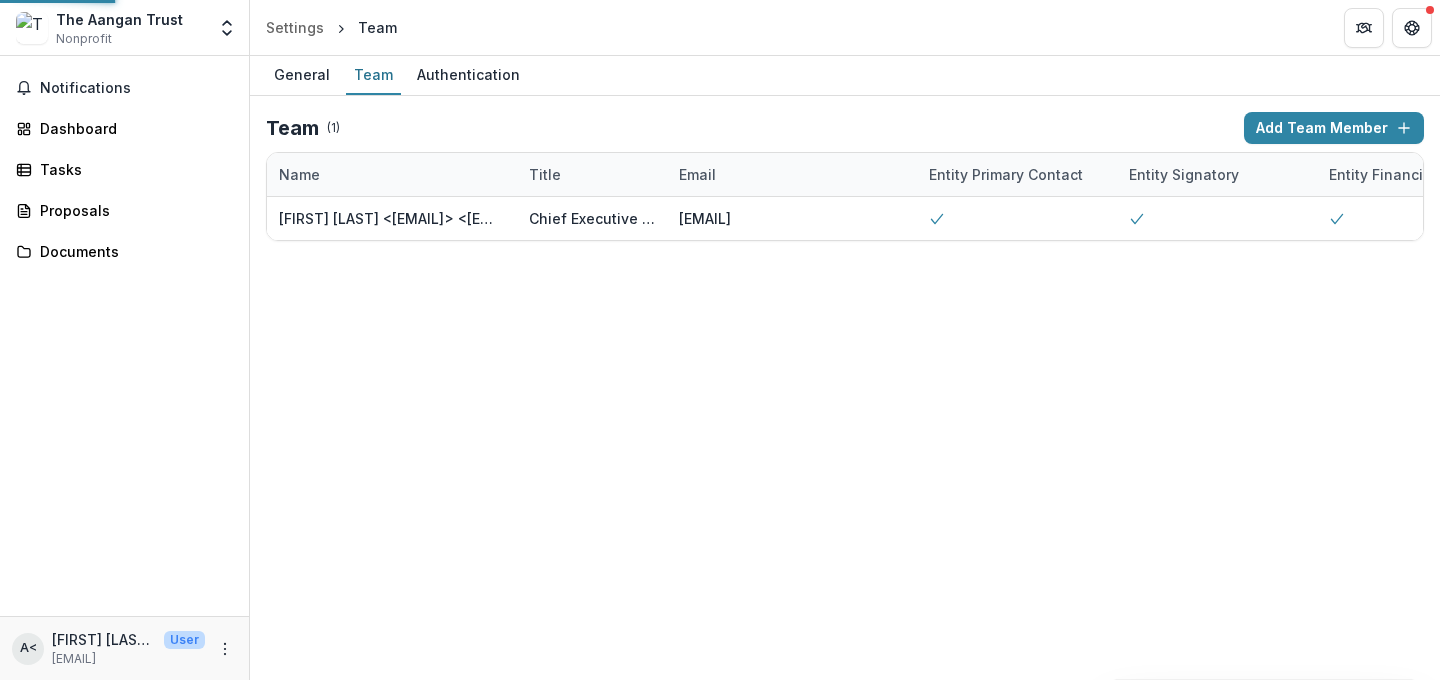 scroll, scrollTop: 0, scrollLeft: 0, axis: both 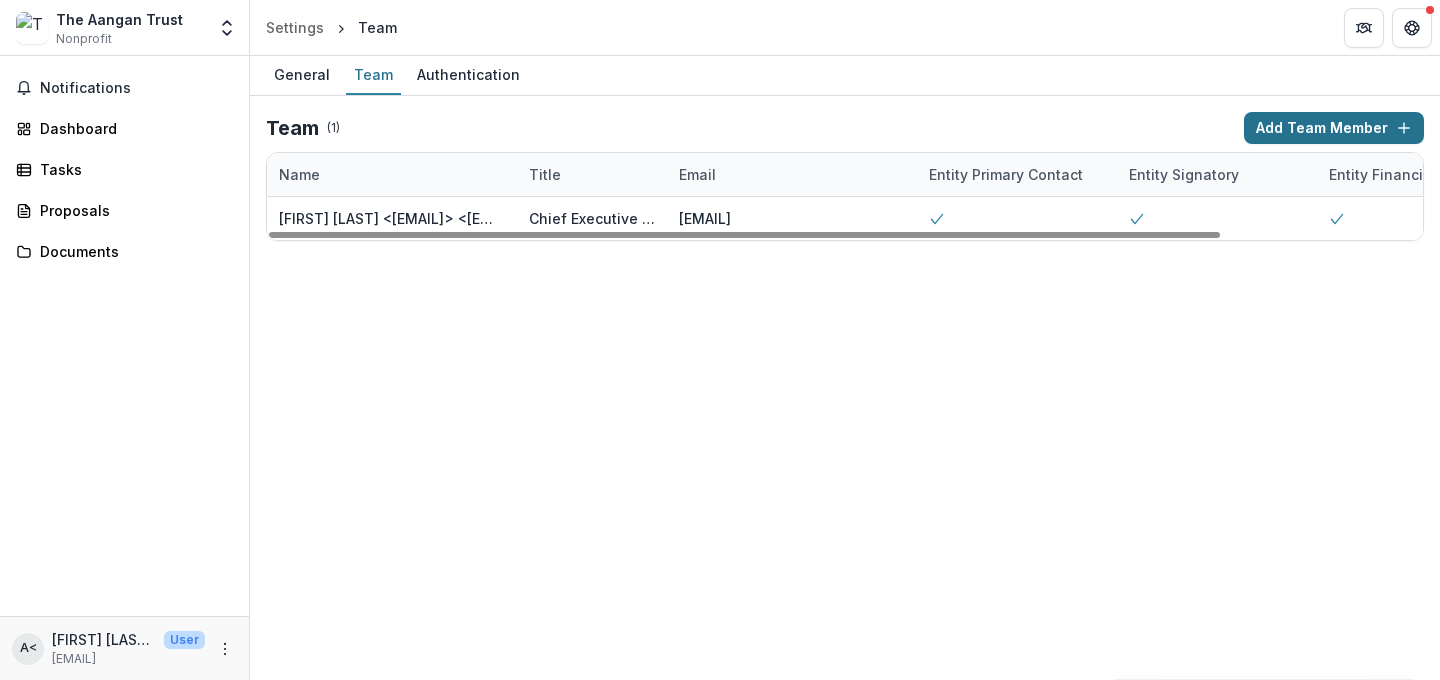 click on "Add Team Member" at bounding box center (1334, 128) 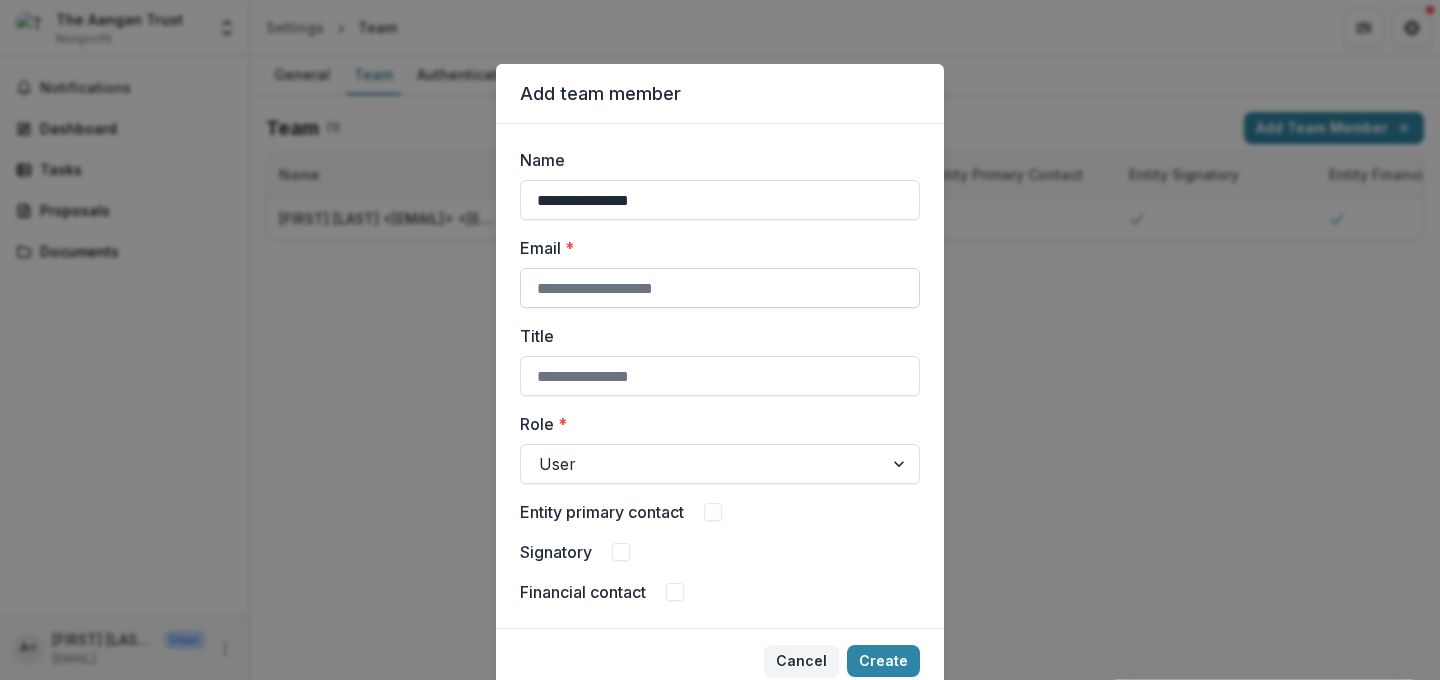 type on "**********" 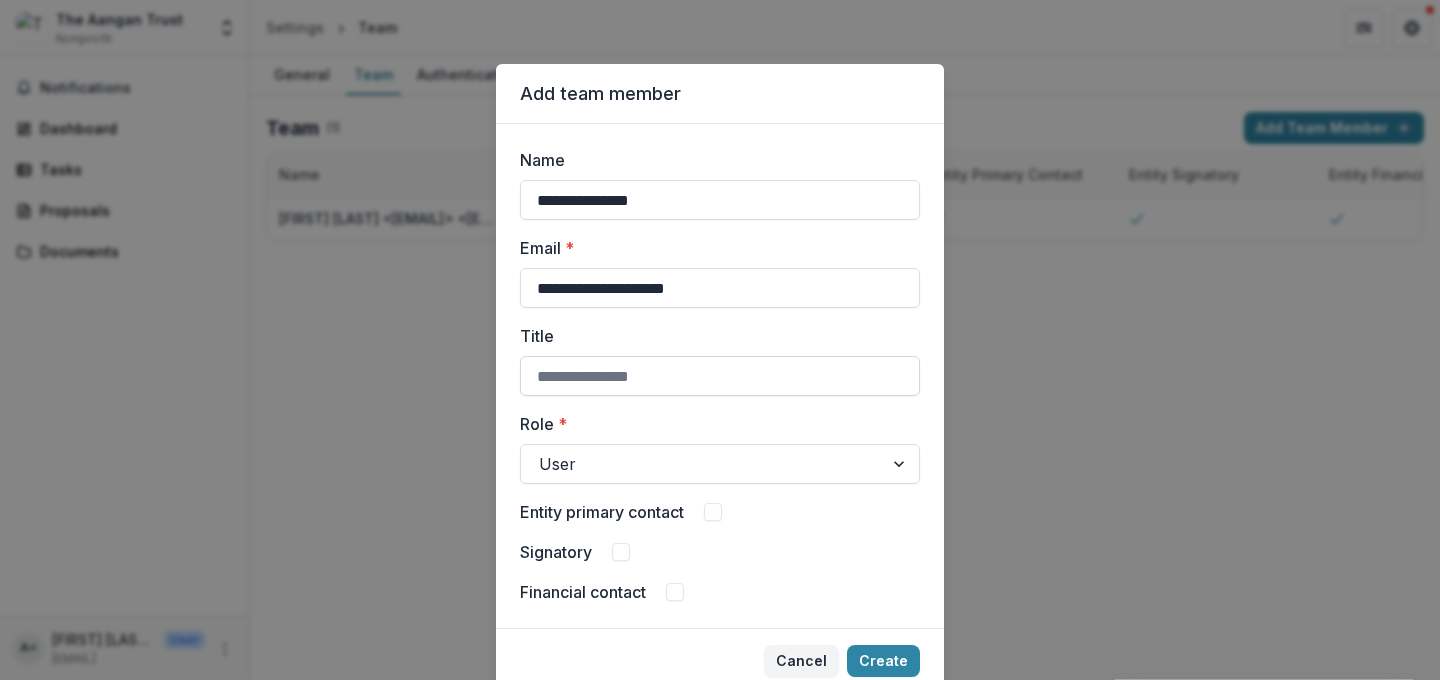 type on "**********" 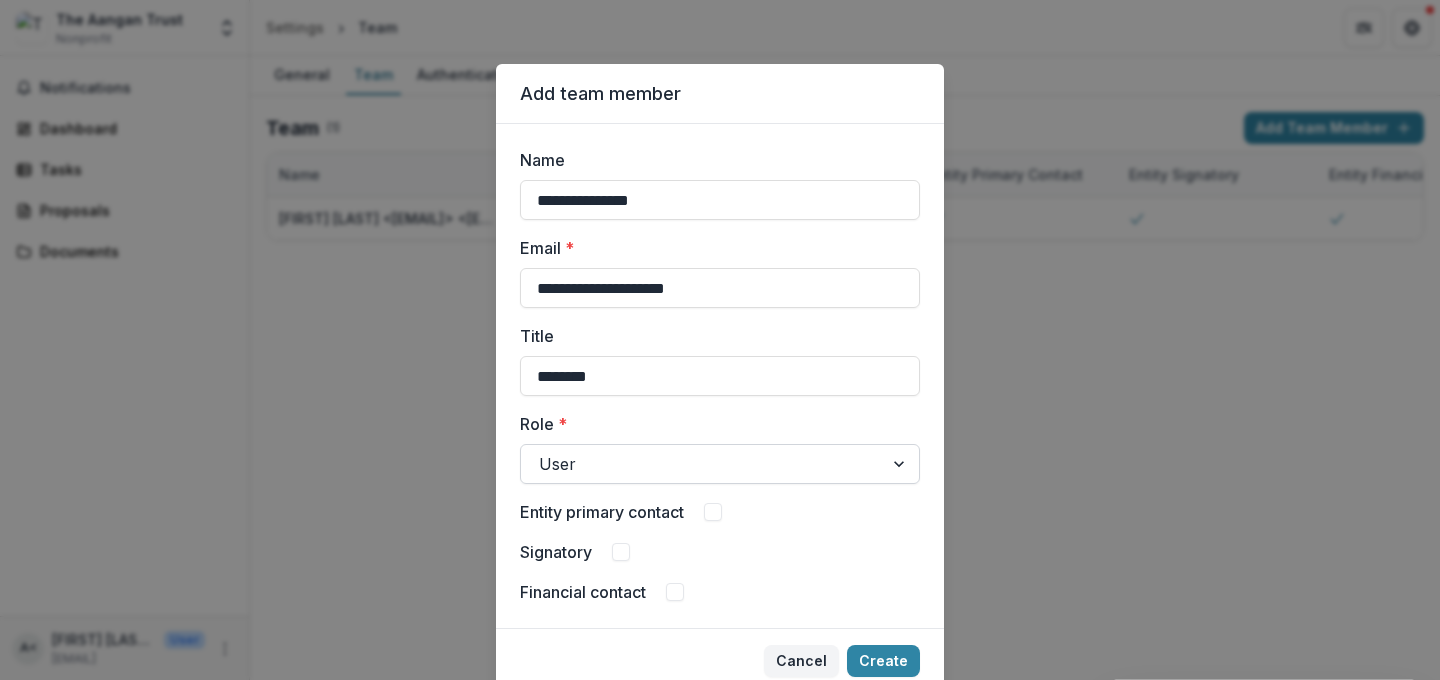 type on "********" 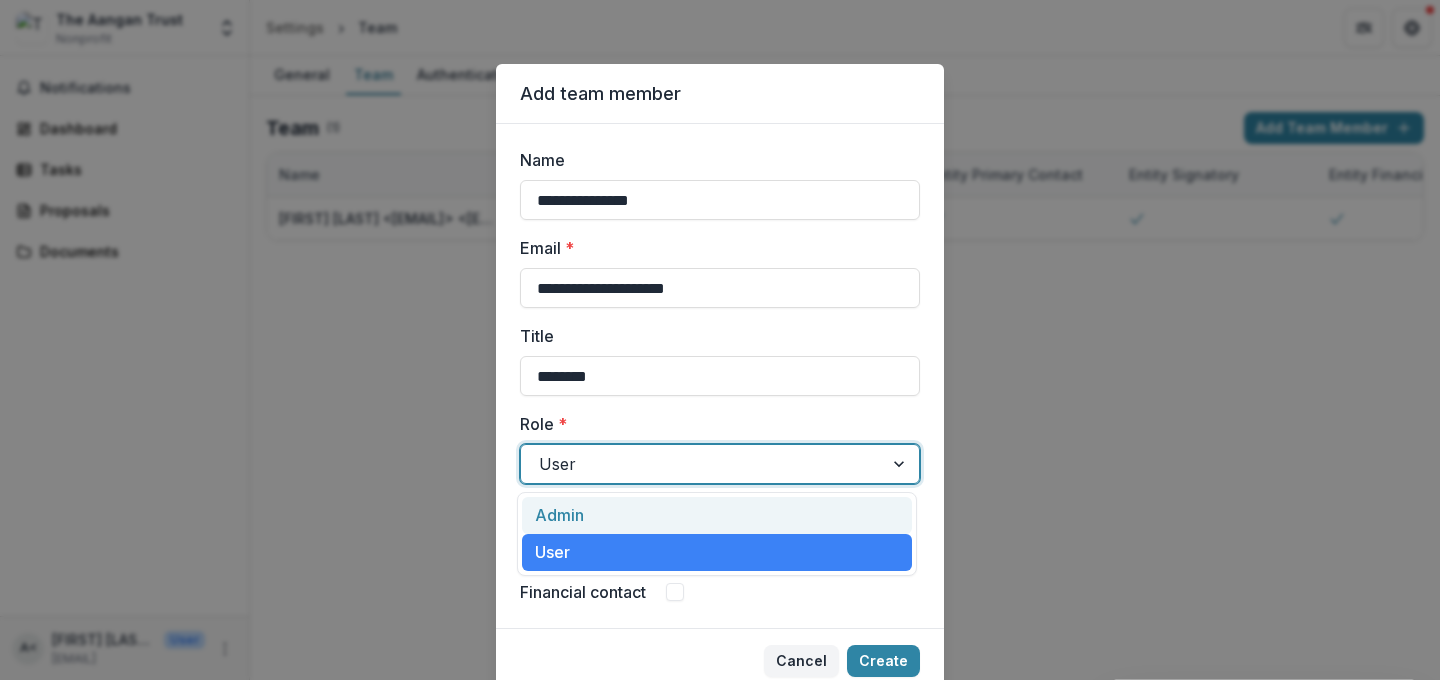 click at bounding box center [901, 464] 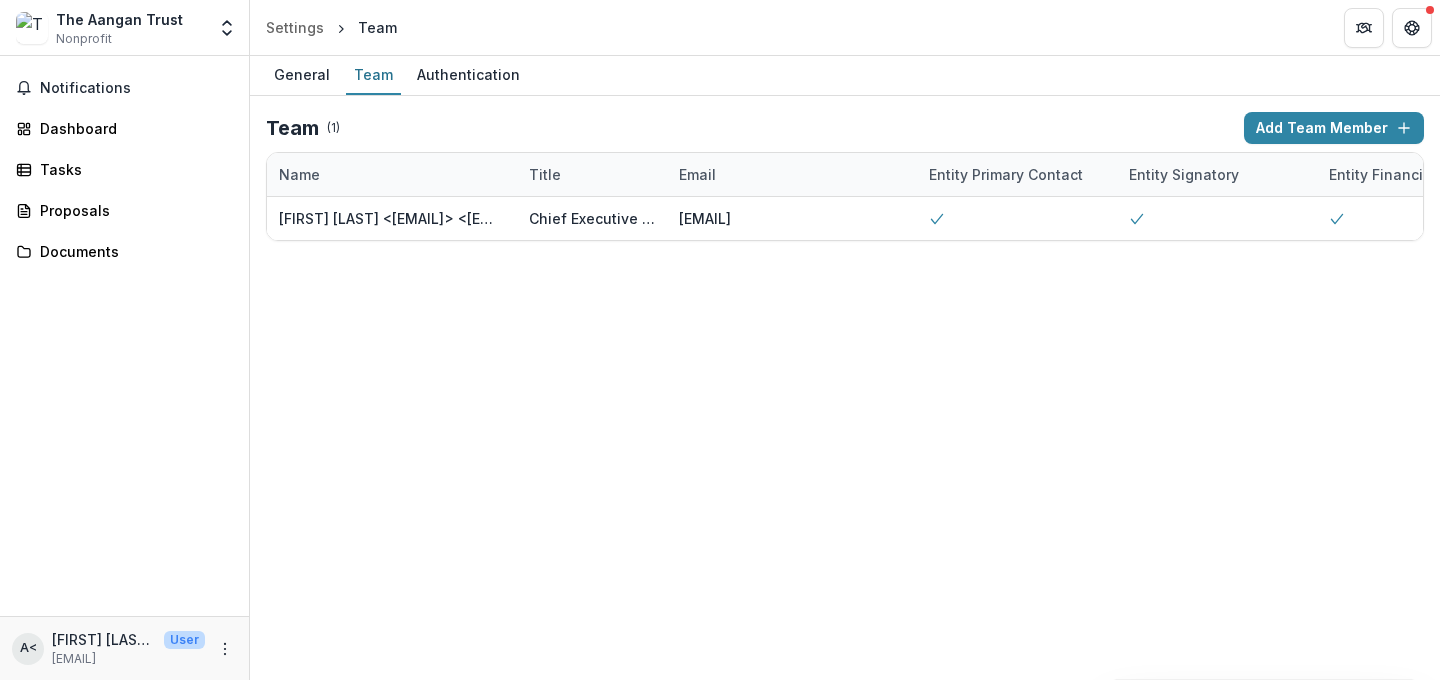 click on "User" at bounding box center [184, 640] 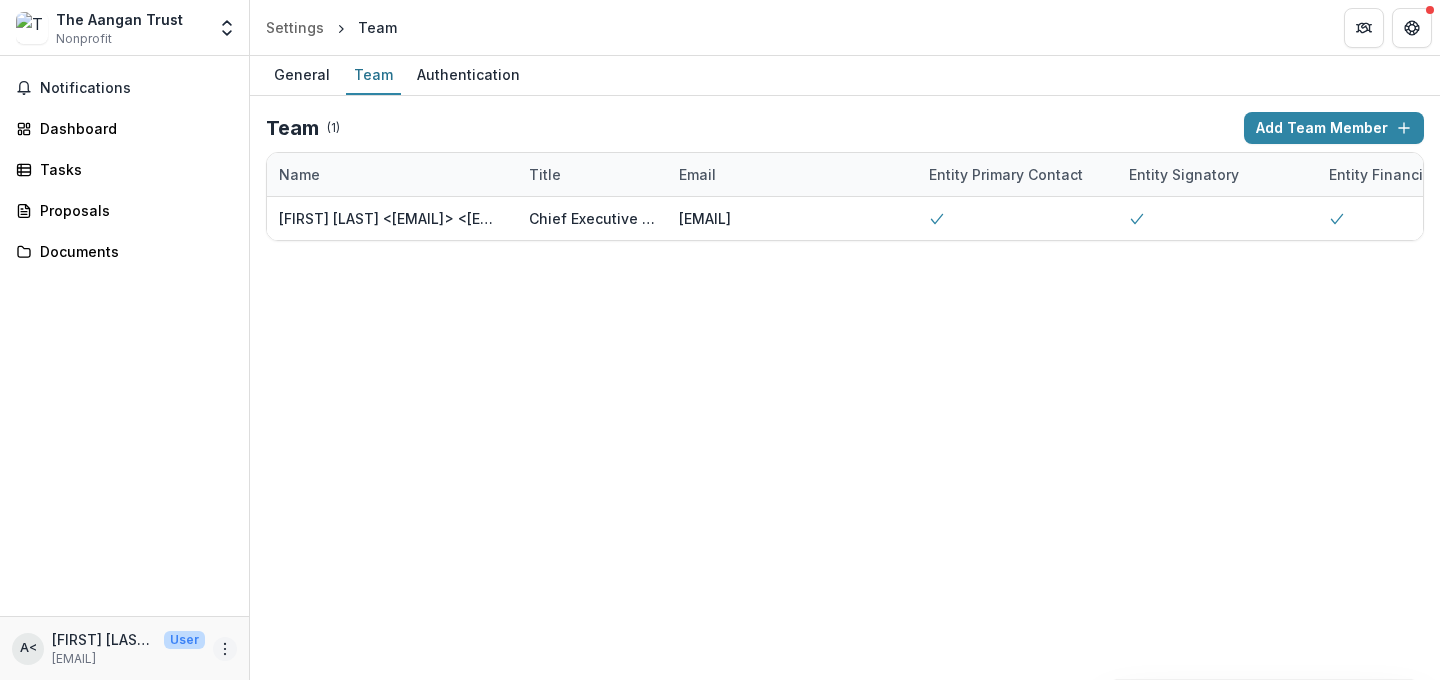 click 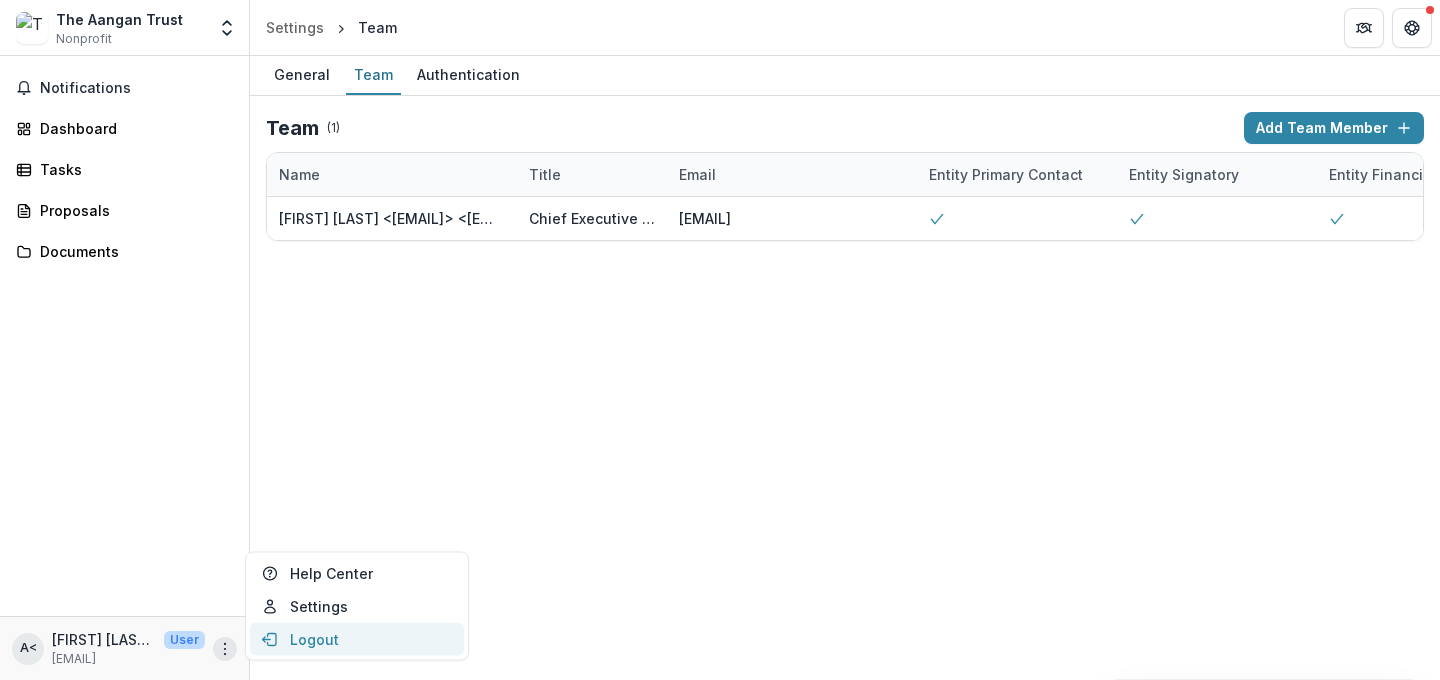 click on "Logout" at bounding box center (357, 639) 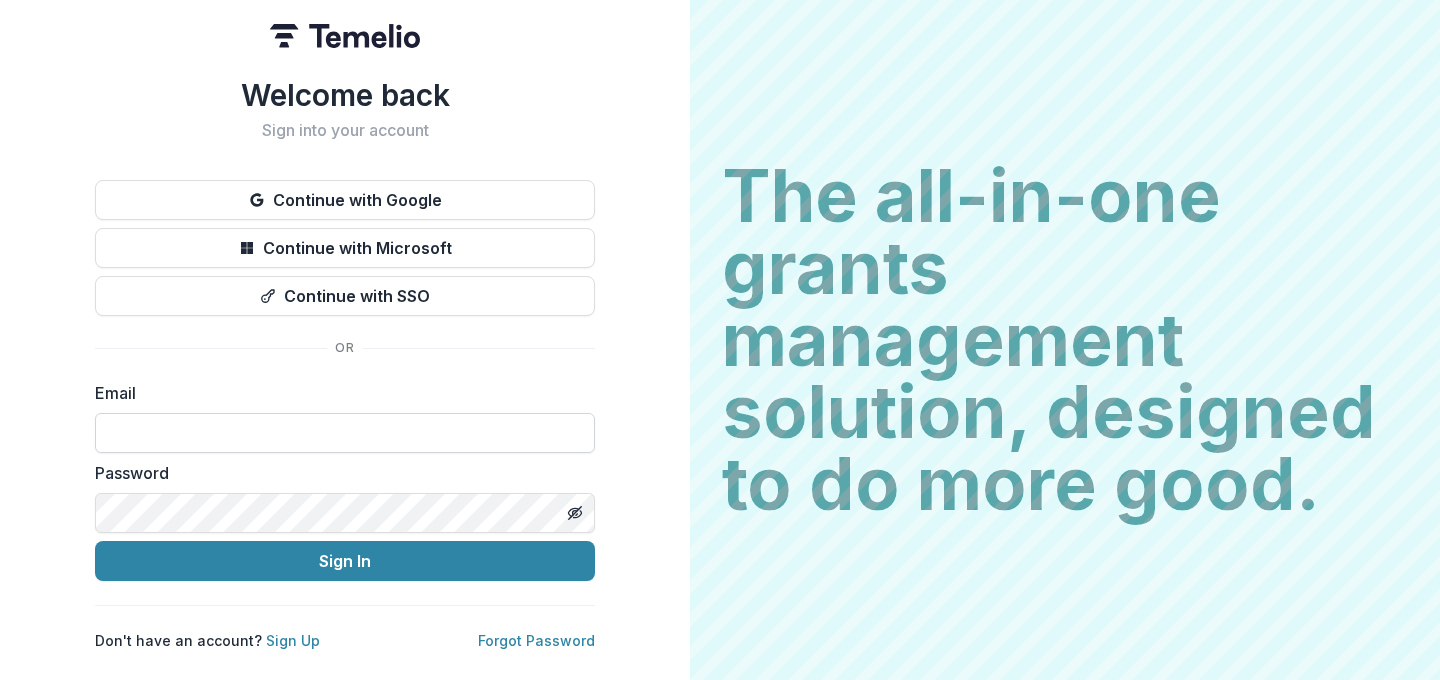 click at bounding box center [345, 433] 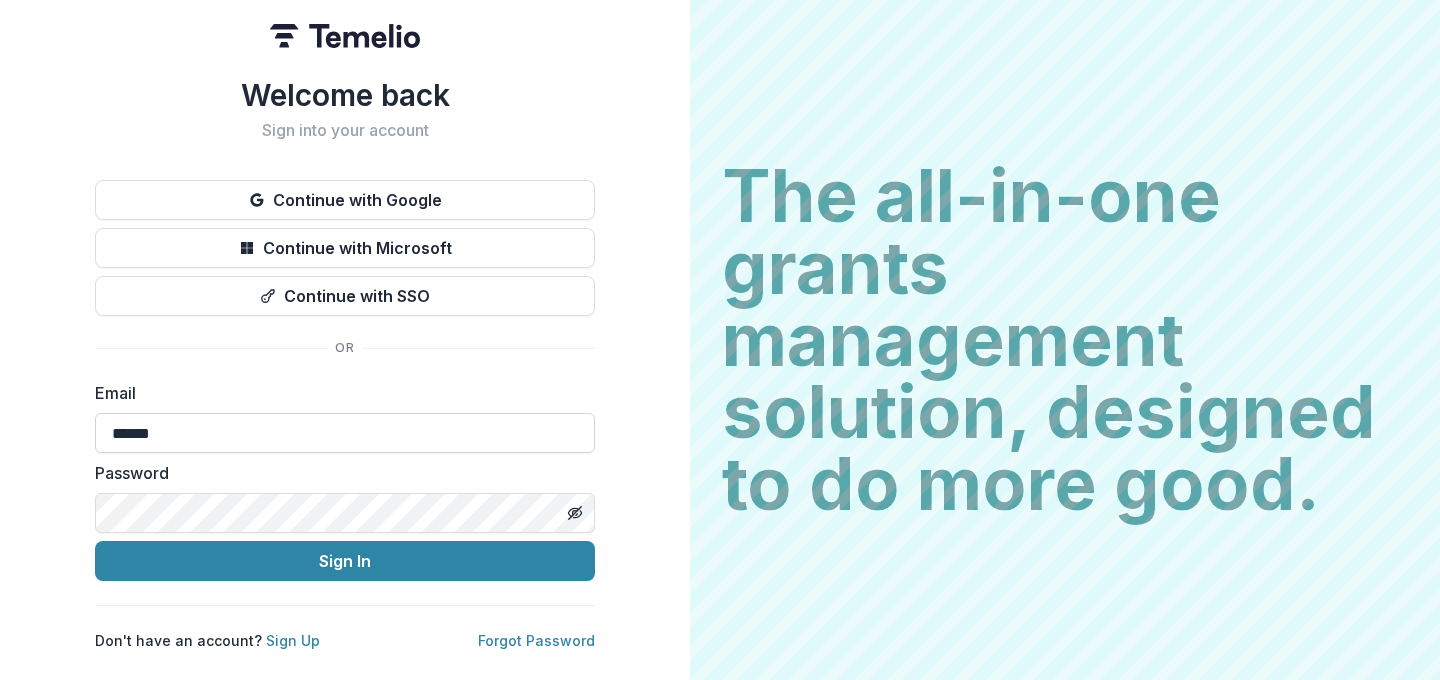type on "**********" 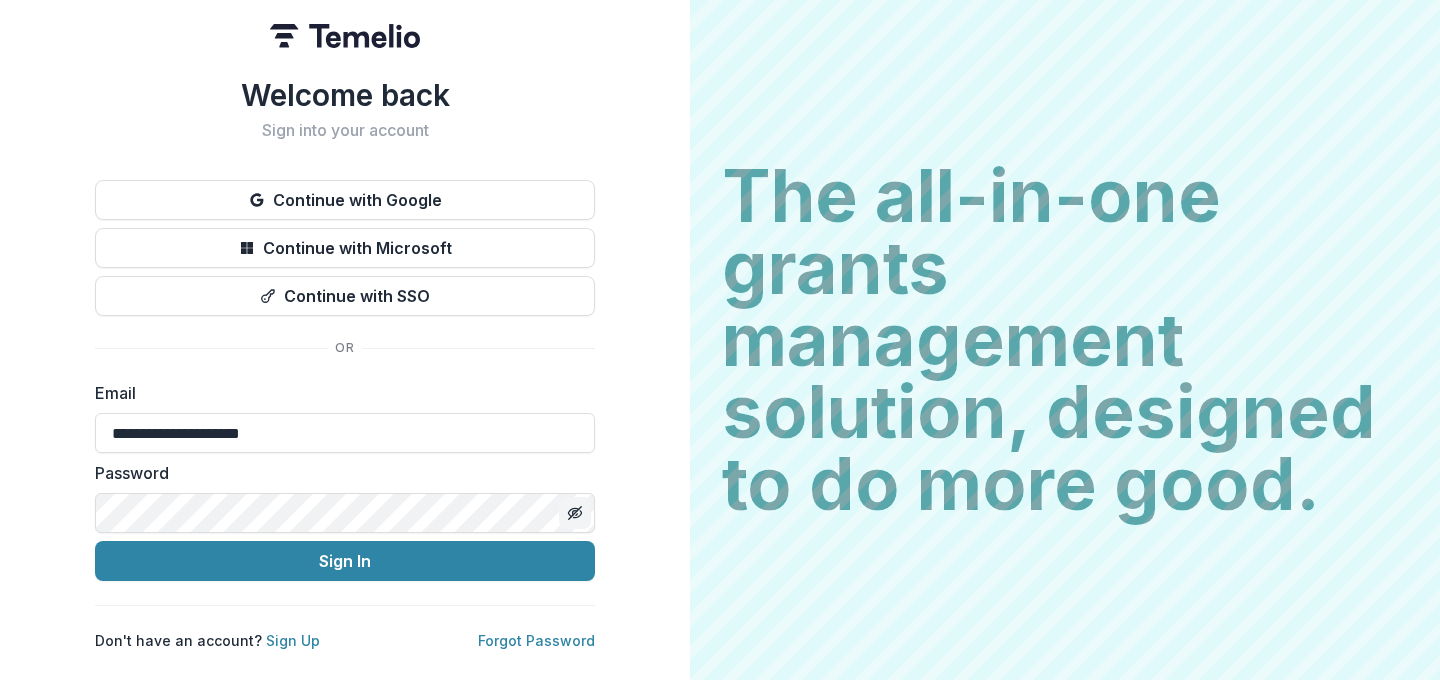 click 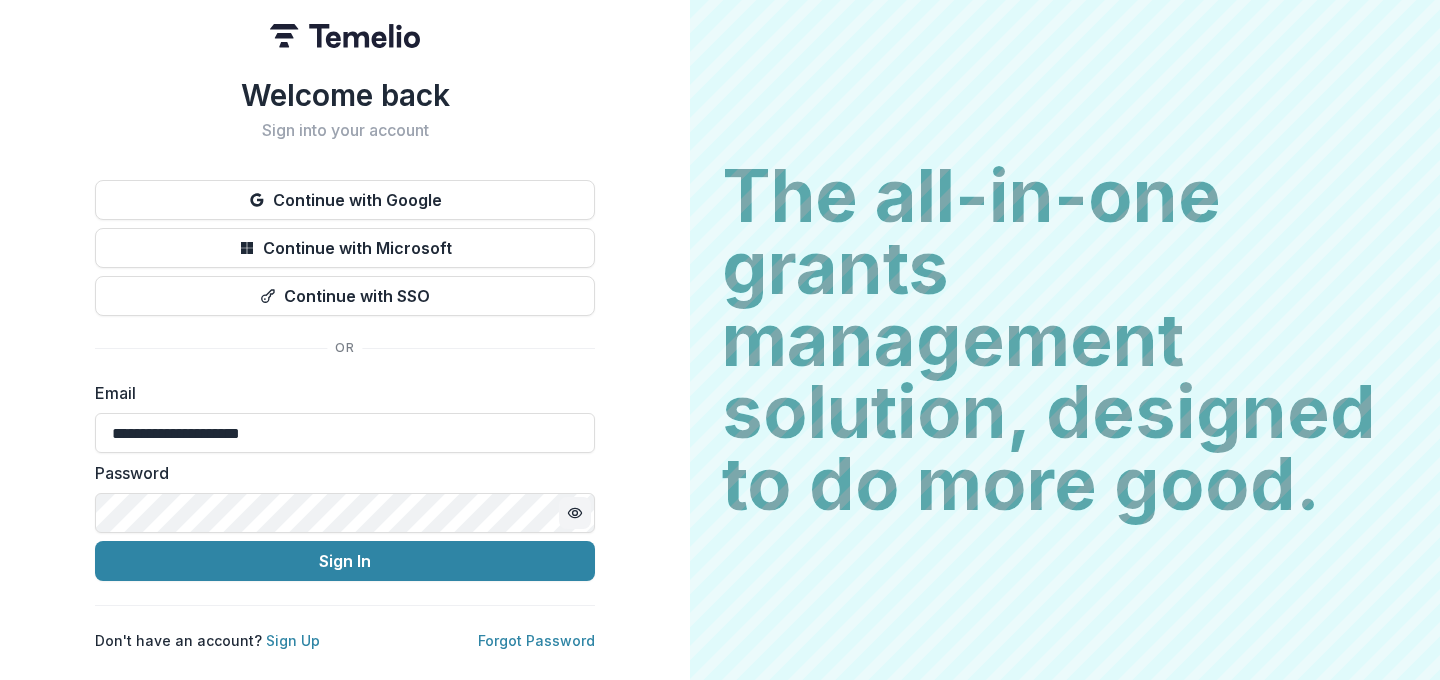 click on "**********" at bounding box center [345, 340] 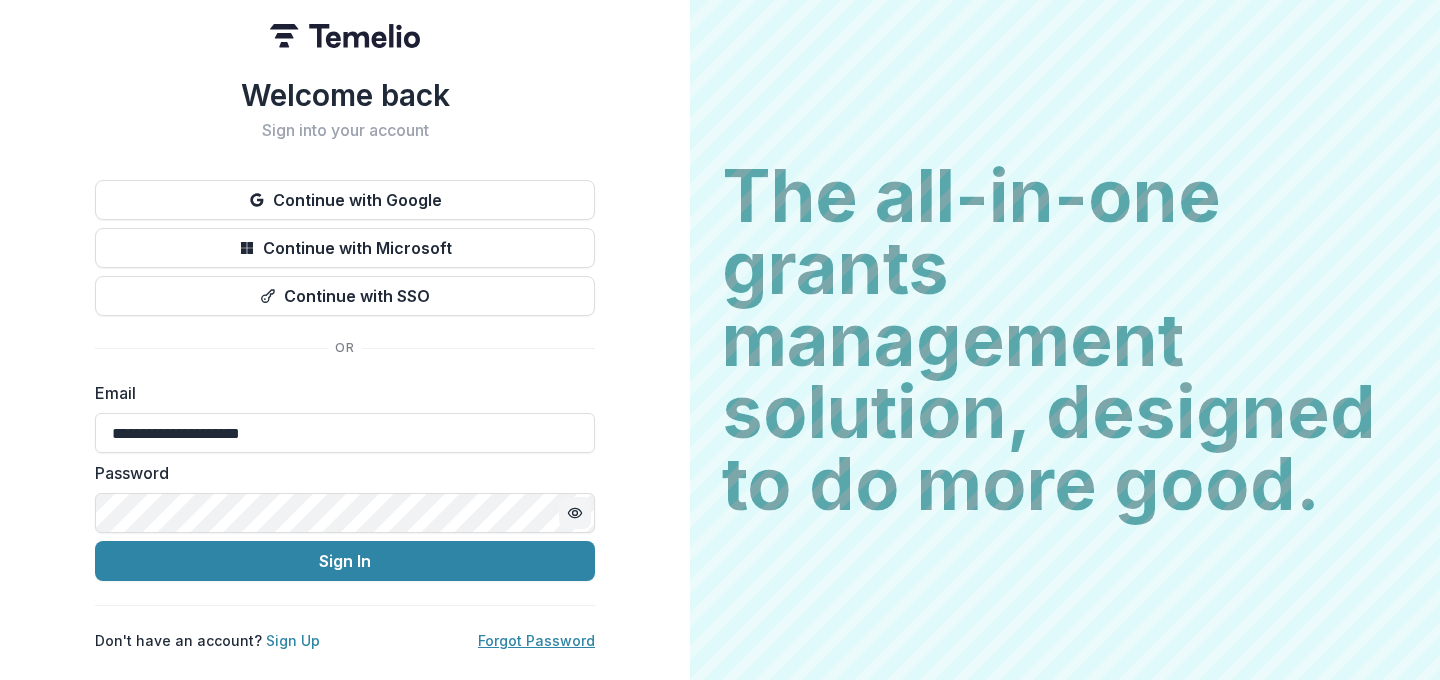 click on "Forgot Password" at bounding box center (536, 640) 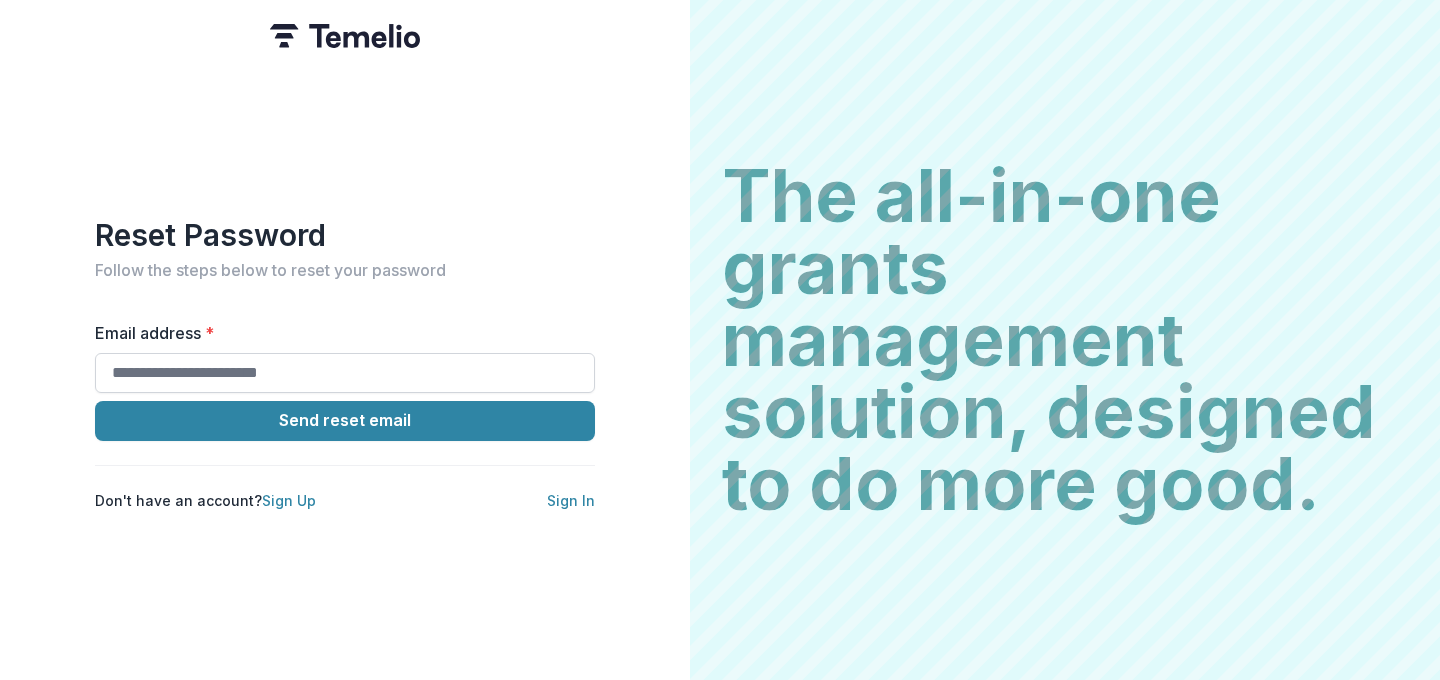 click on "Email address *" at bounding box center [345, 373] 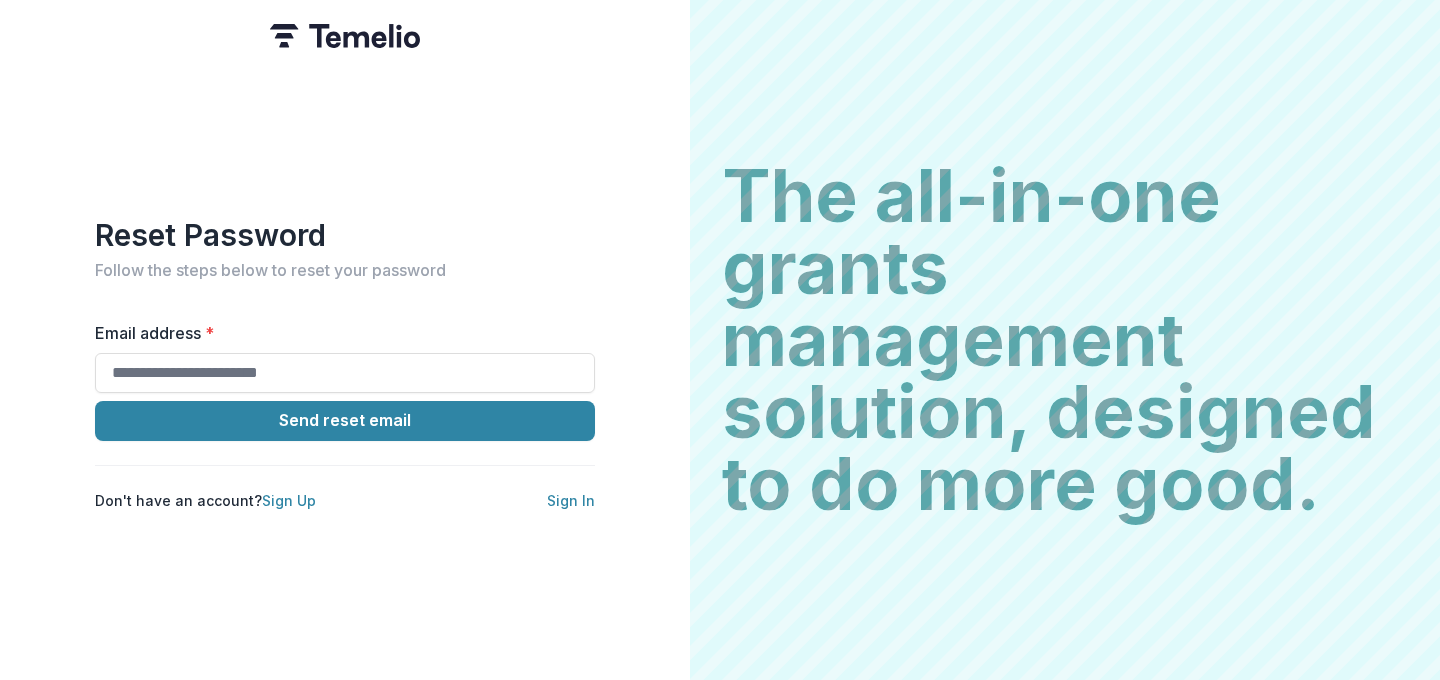 type on "**********" 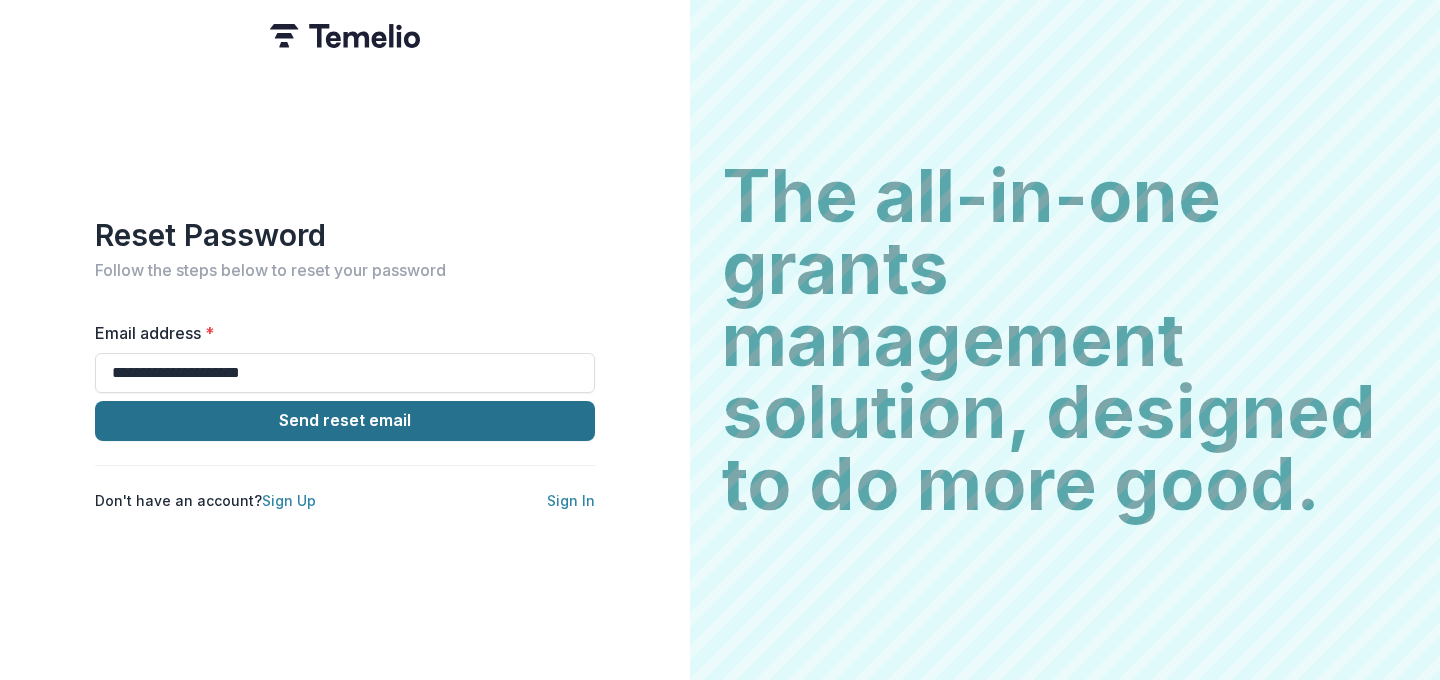 click on "Send reset email" at bounding box center [345, 421] 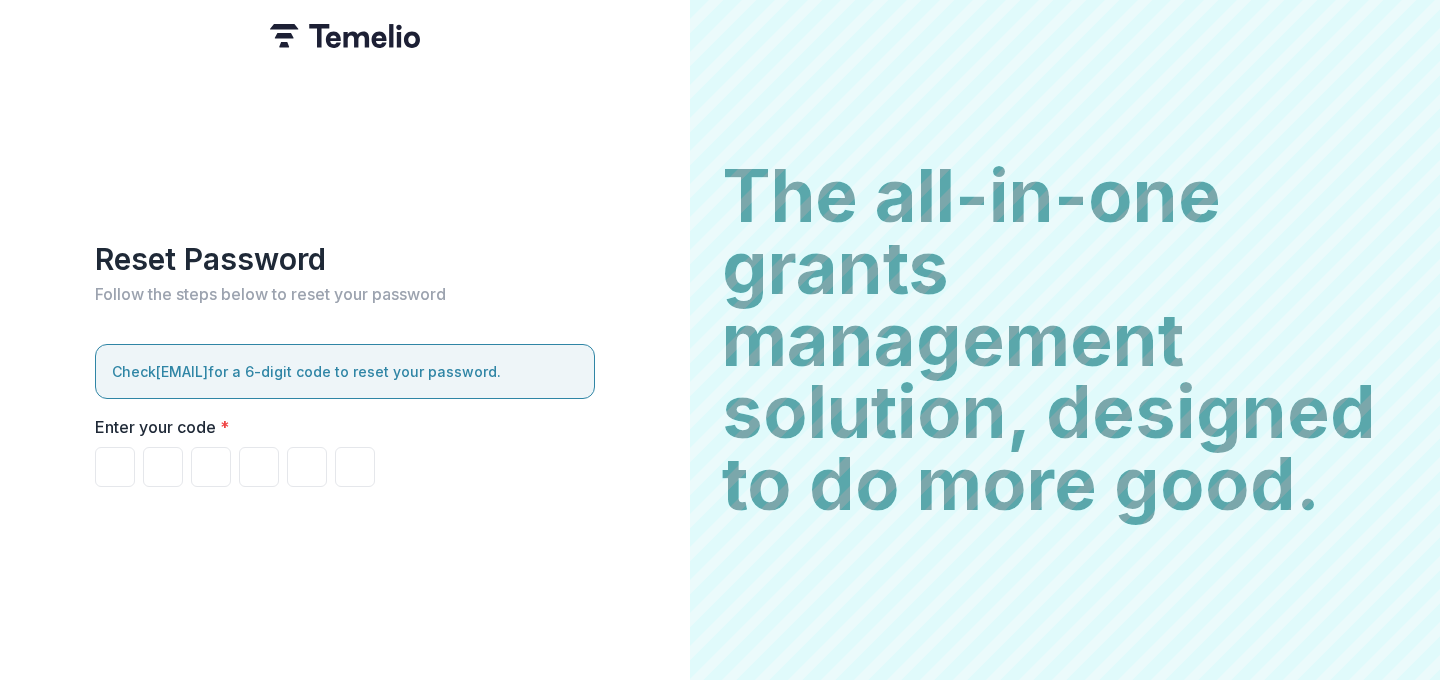 type on "*" 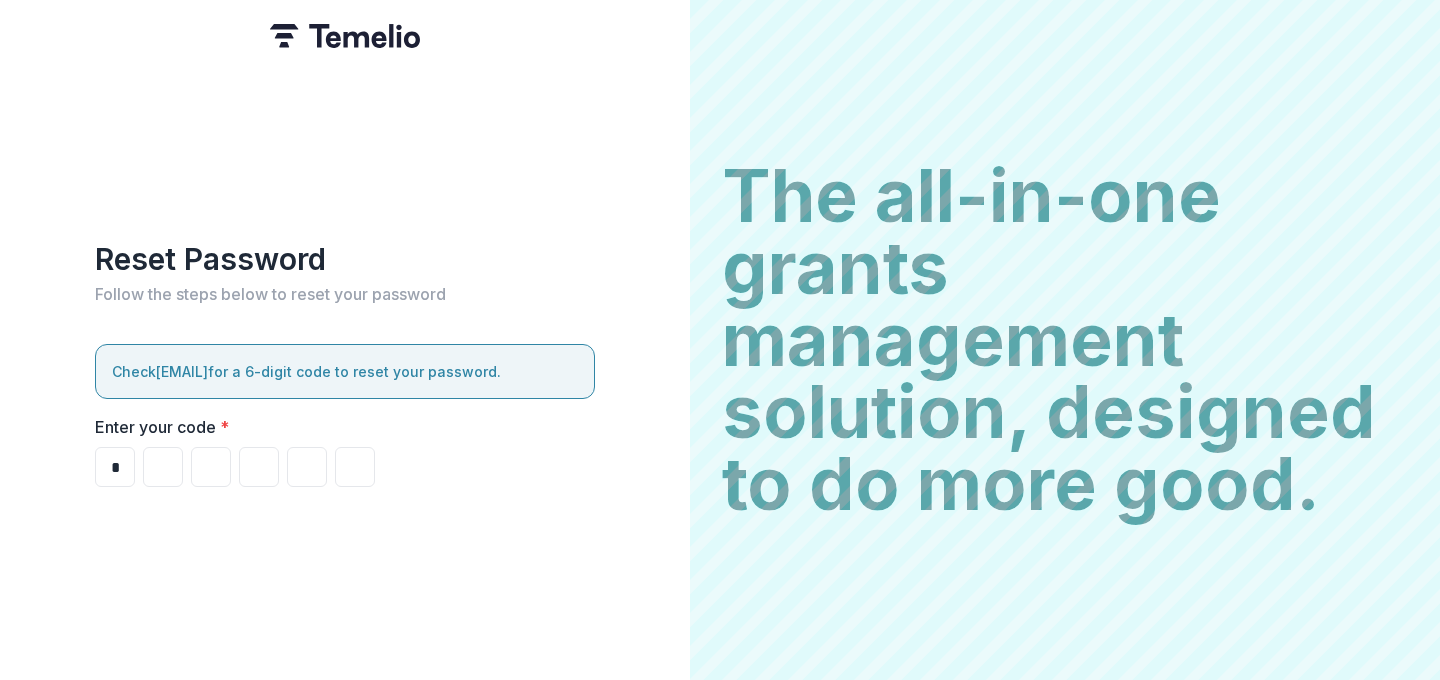 type on "*" 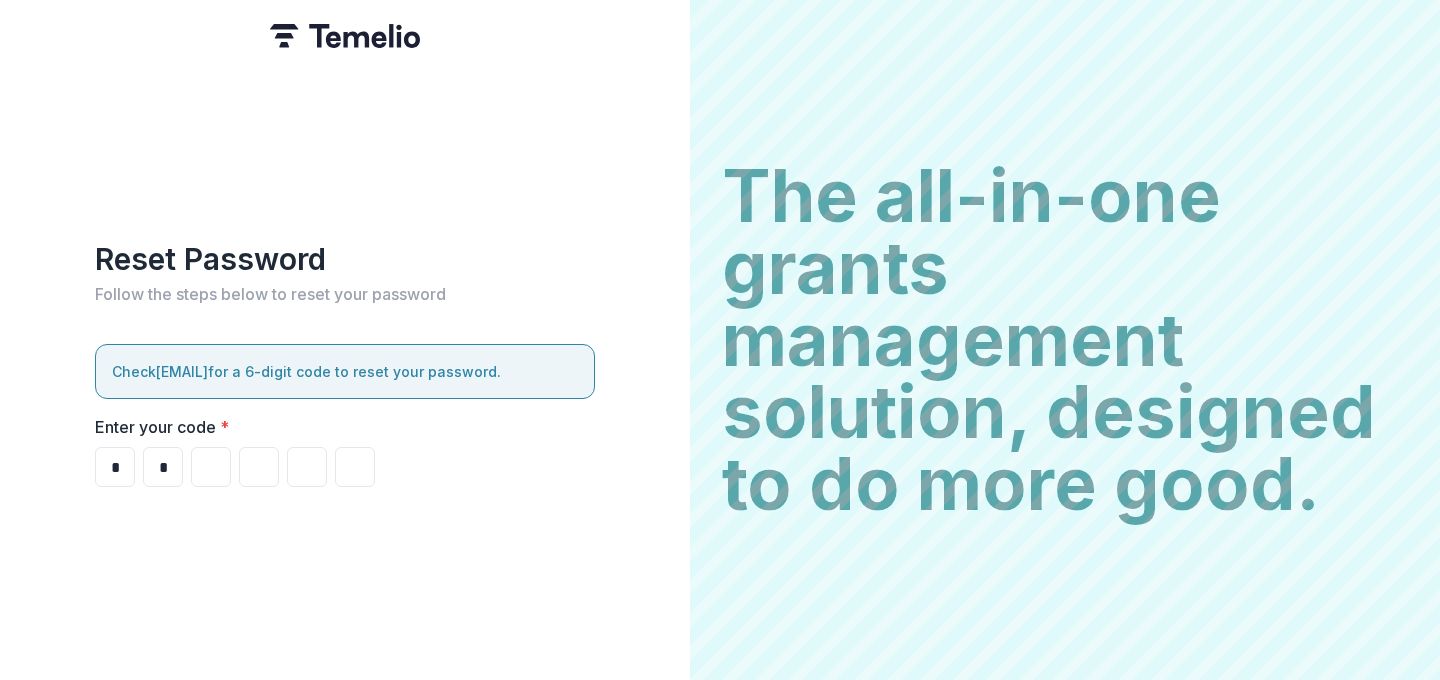 type on "*" 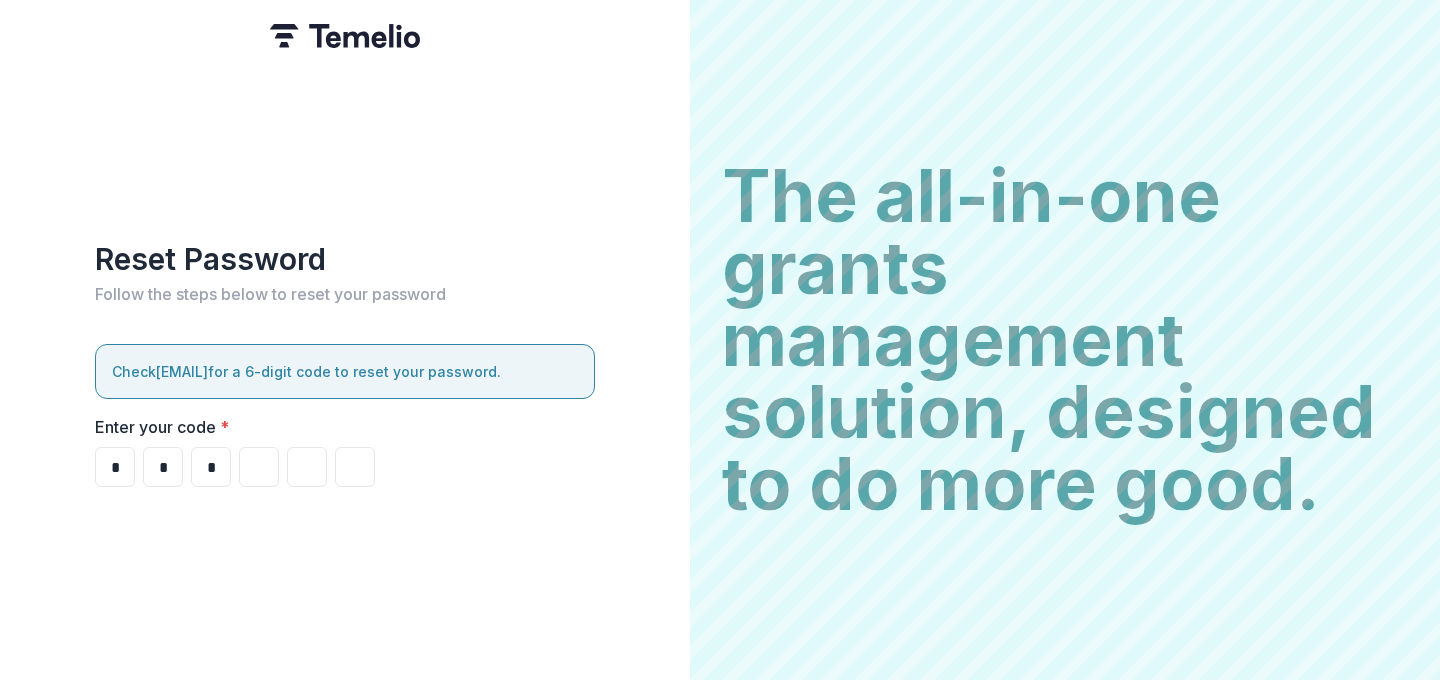 type on "*" 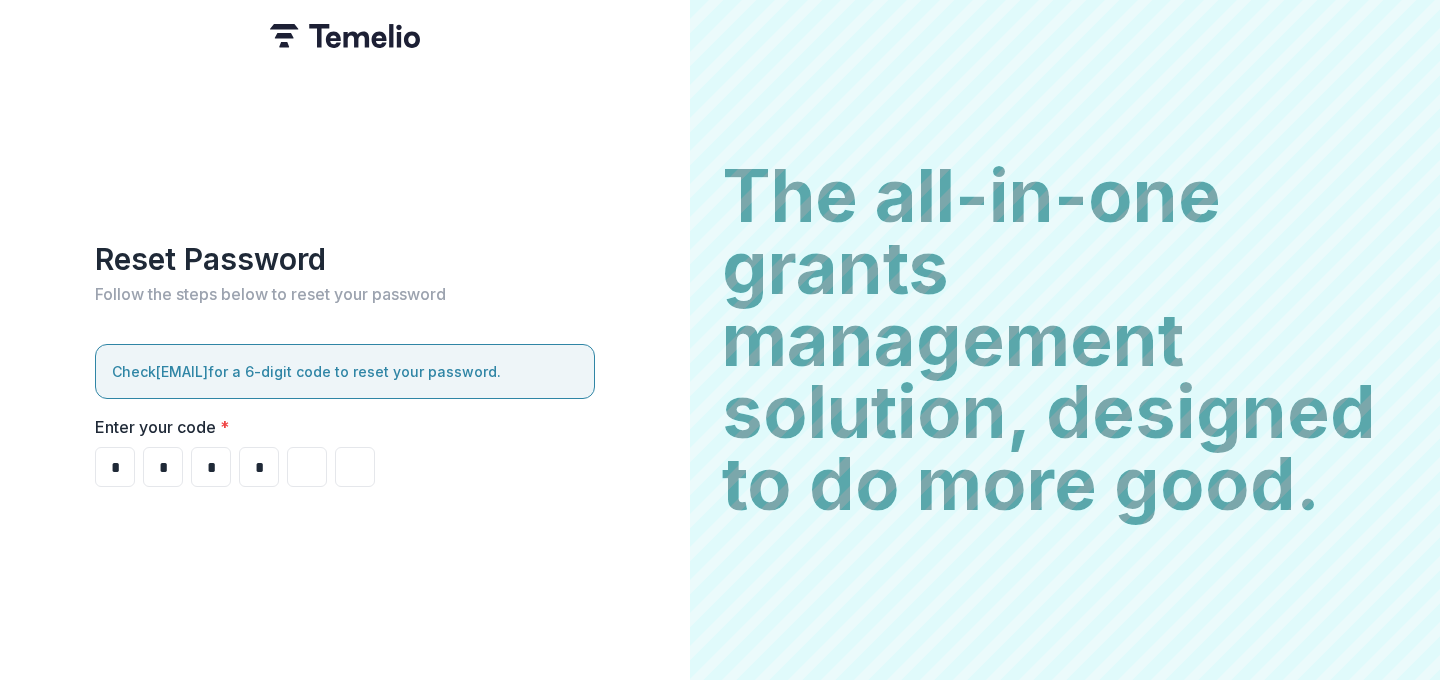 type on "*" 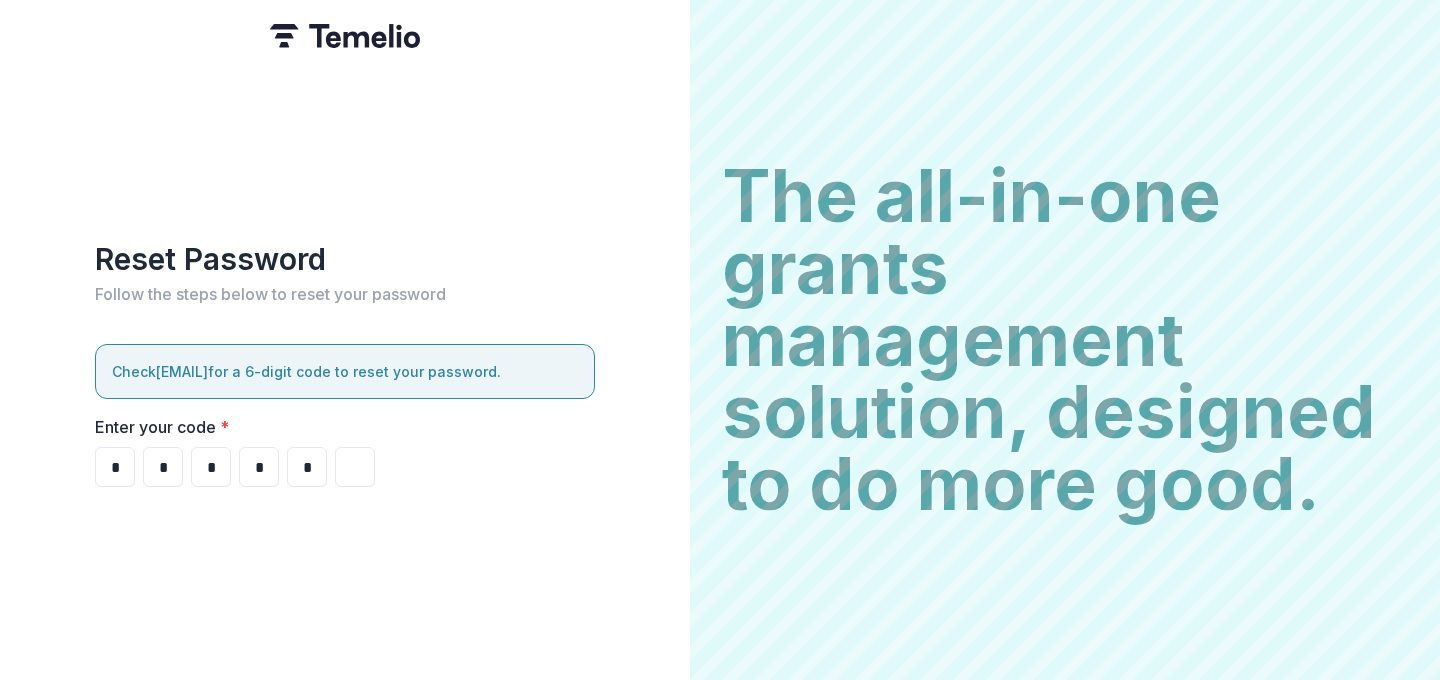 type on "*" 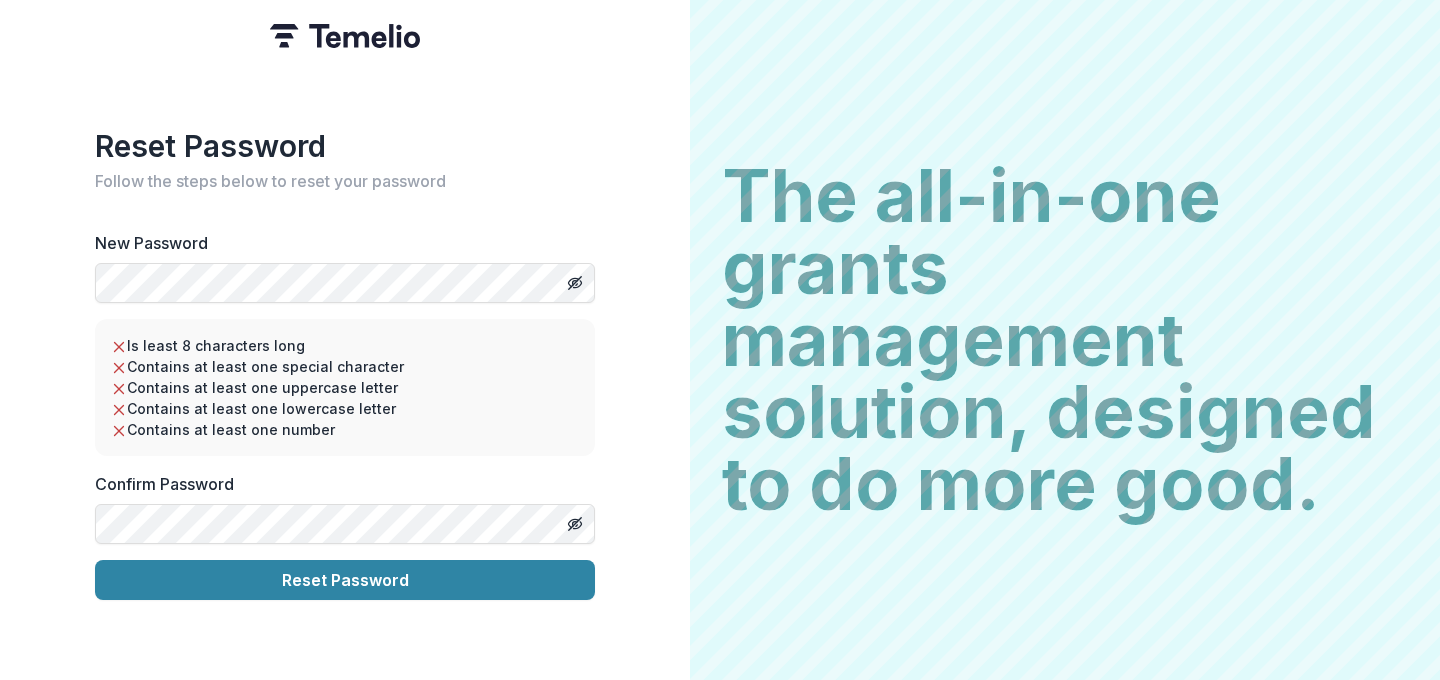 click on "Reset Password Follow the steps below to reset your password New Password Is least 8 characters long Contains at least one special character Contains at least one uppercase letter Contains at least one lowercase letter Contains at least one number Confirm Password Reset Password" at bounding box center [345, 340] 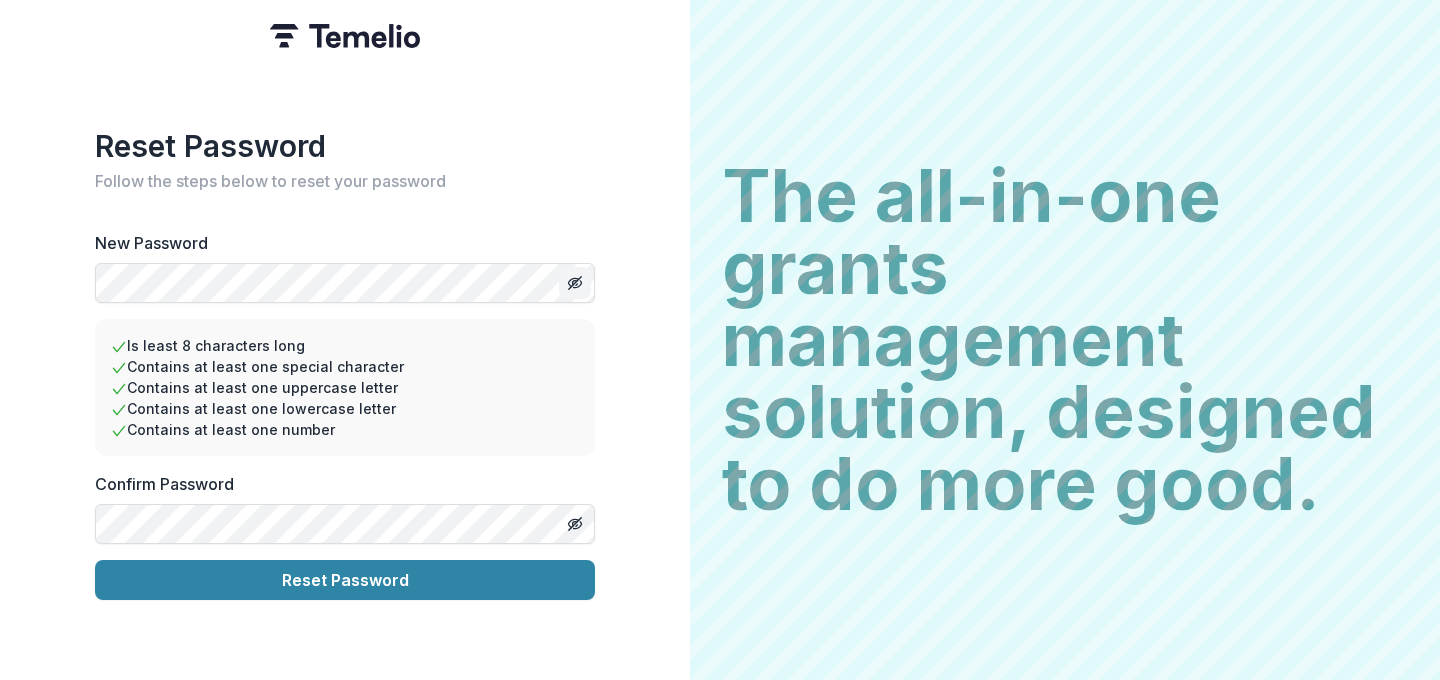 click 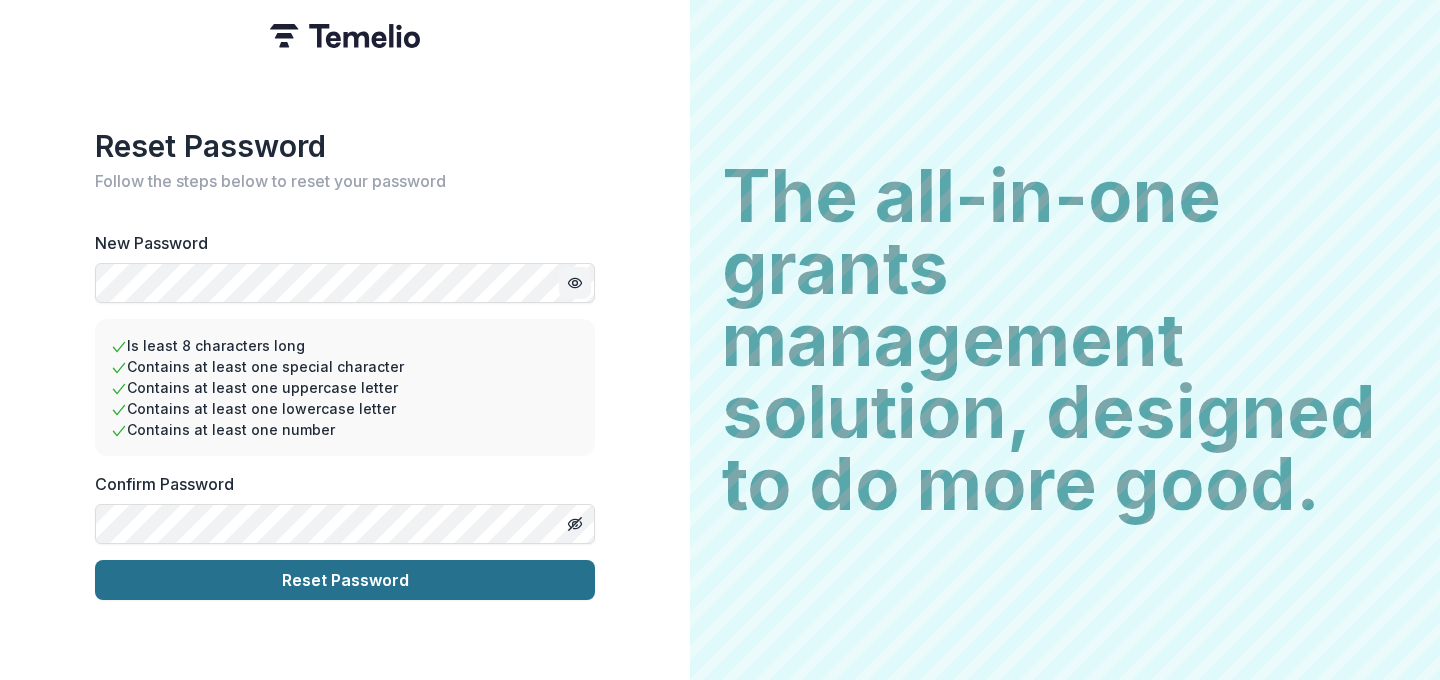 click on "Reset Password" at bounding box center (345, 580) 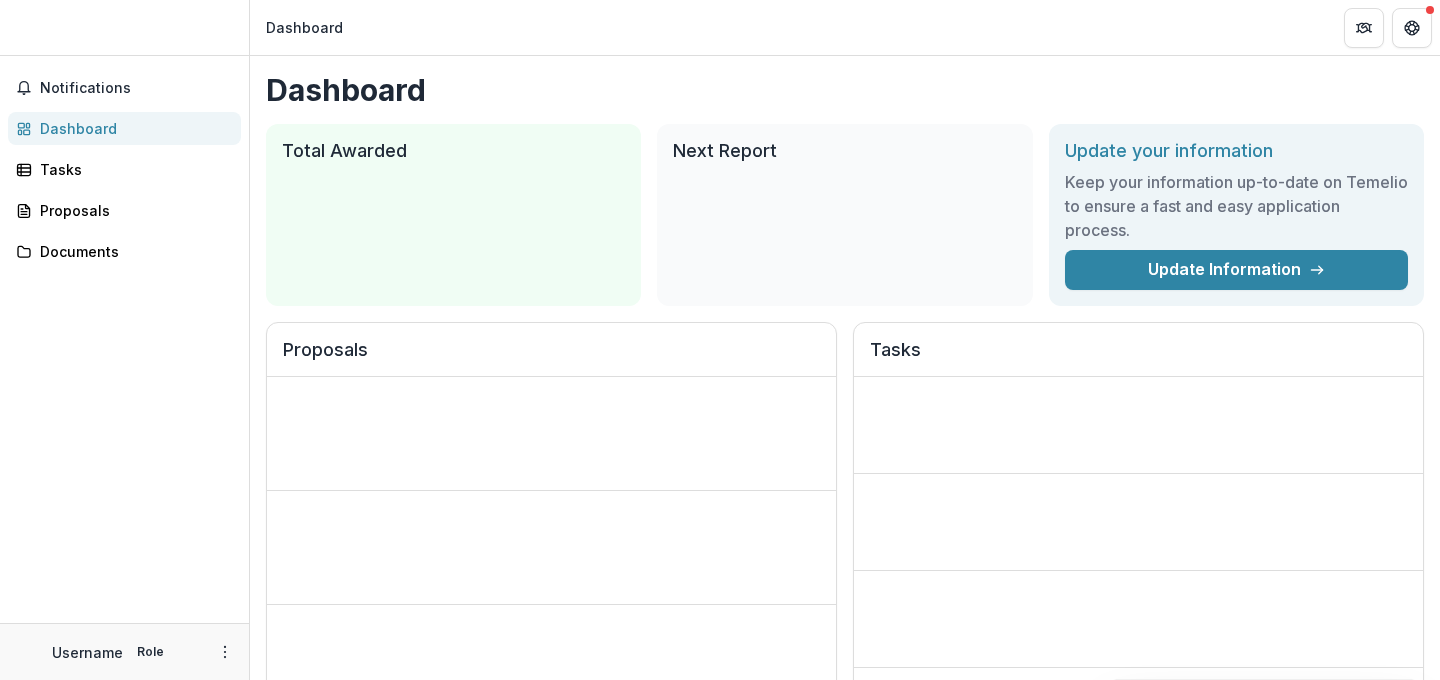 scroll, scrollTop: 0, scrollLeft: 0, axis: both 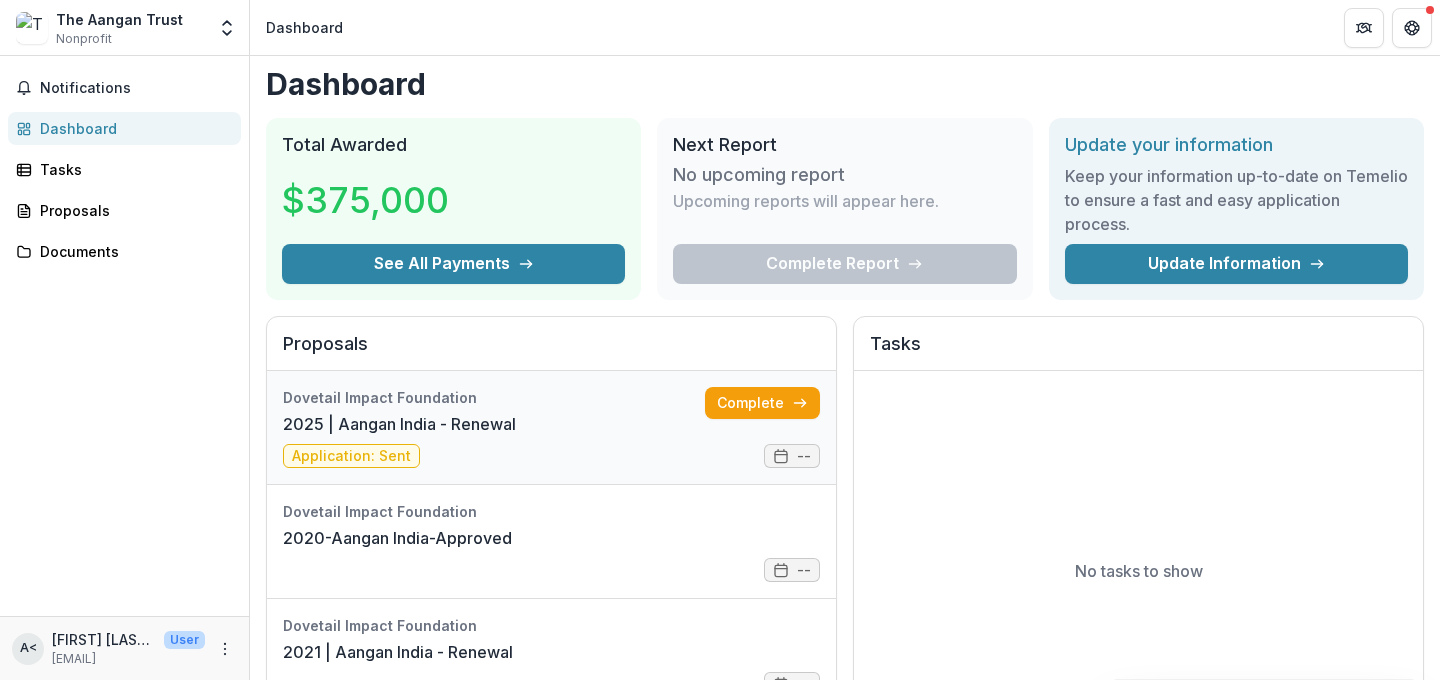 click on "2025 | Aangan India - Renewal" at bounding box center [399, 424] 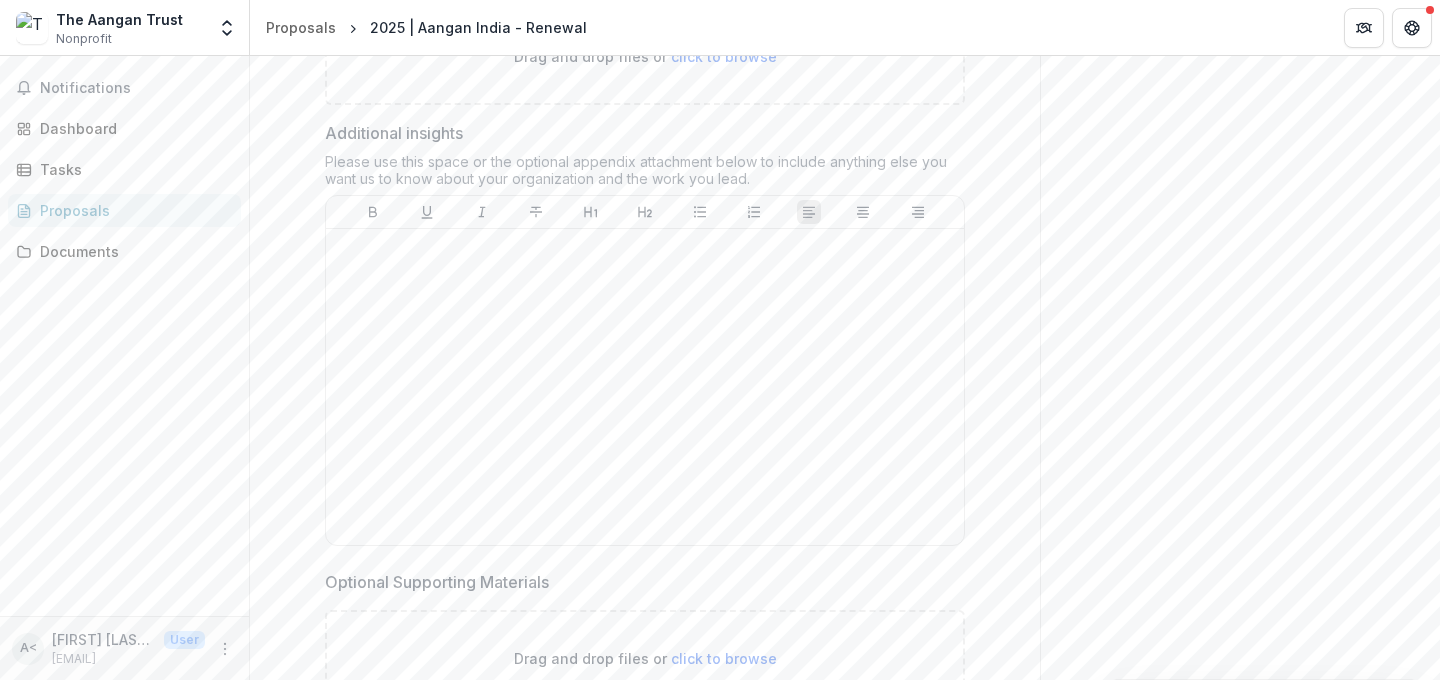 scroll, scrollTop: 10171, scrollLeft: 0, axis: vertical 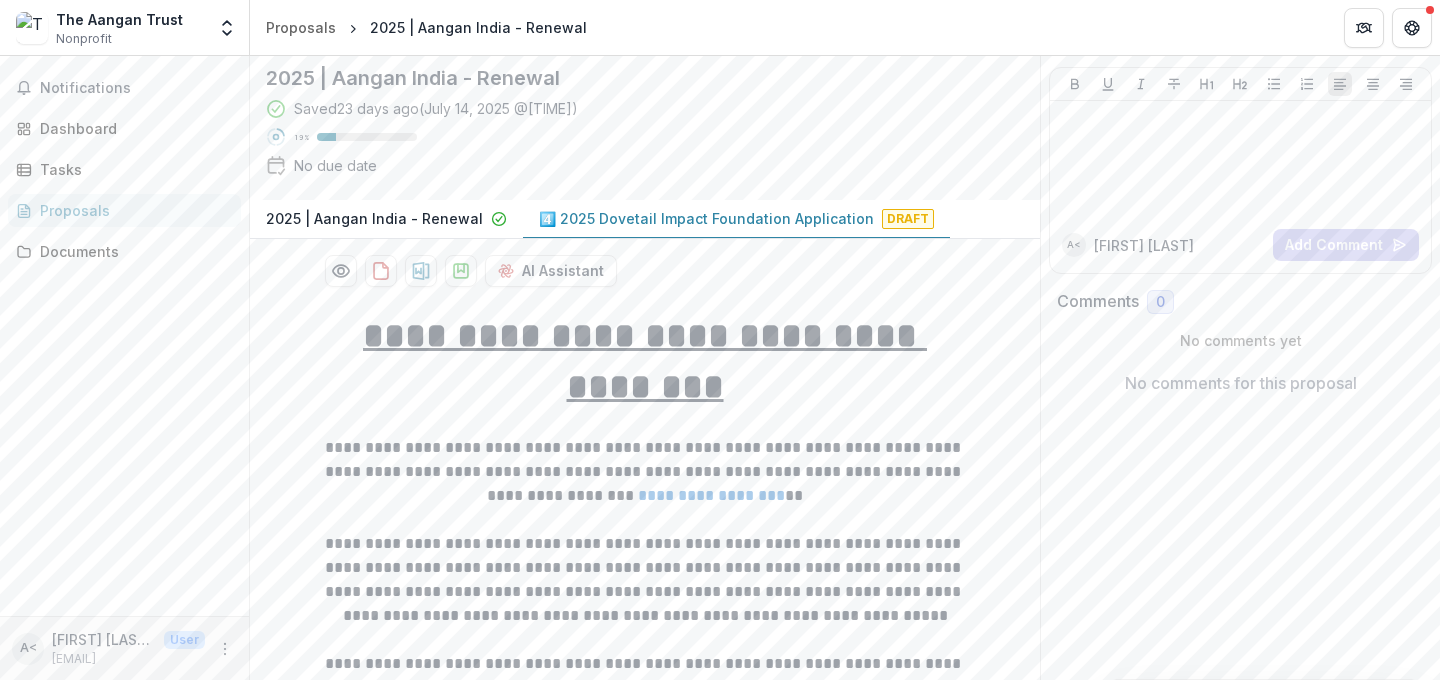 click on "4️⃣ 2025 Dovetail Impact Foundation Application" at bounding box center [706, 218] 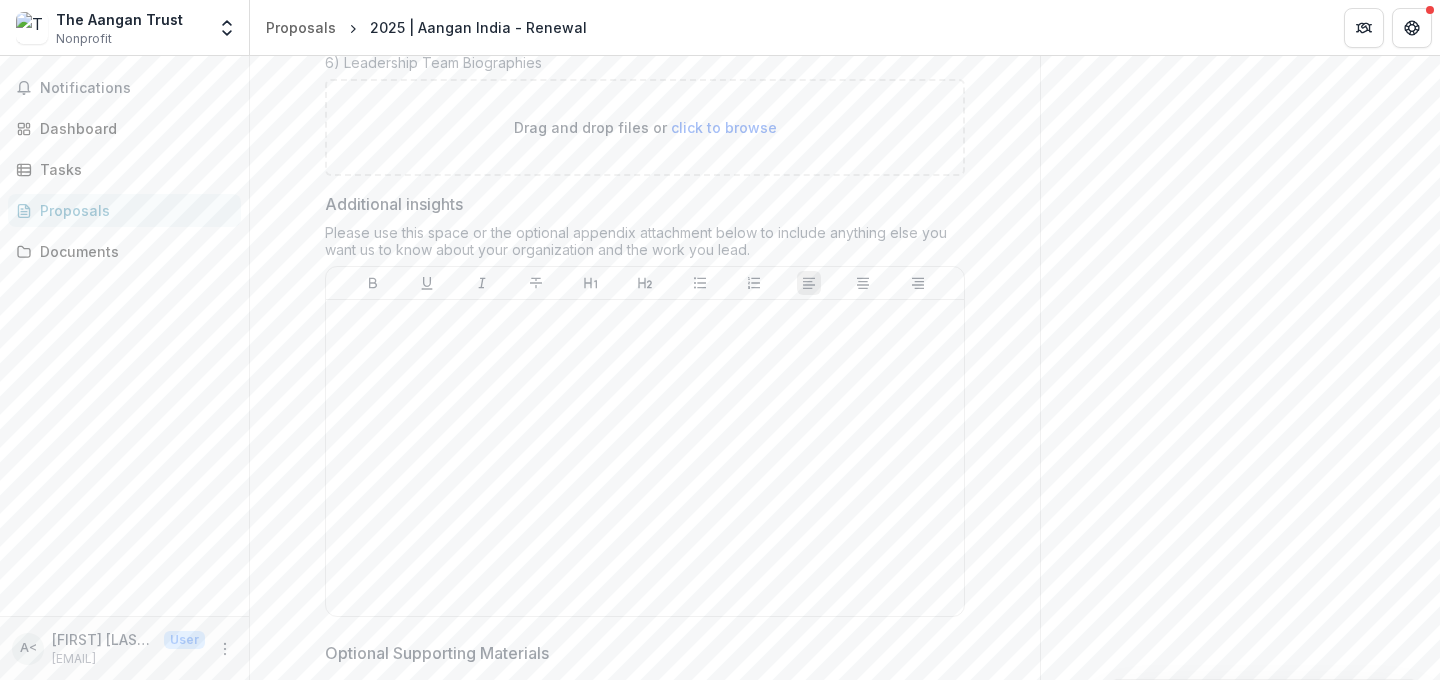 scroll, scrollTop: 10171, scrollLeft: 0, axis: vertical 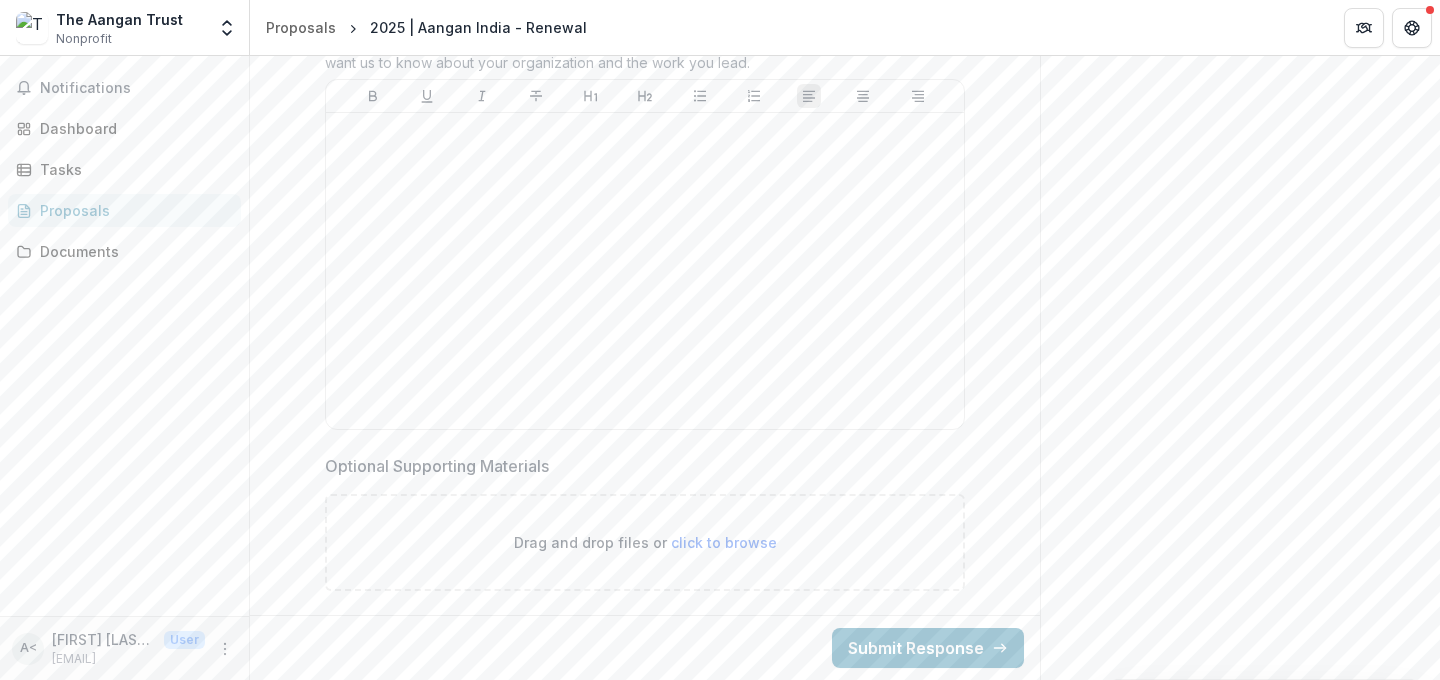 type 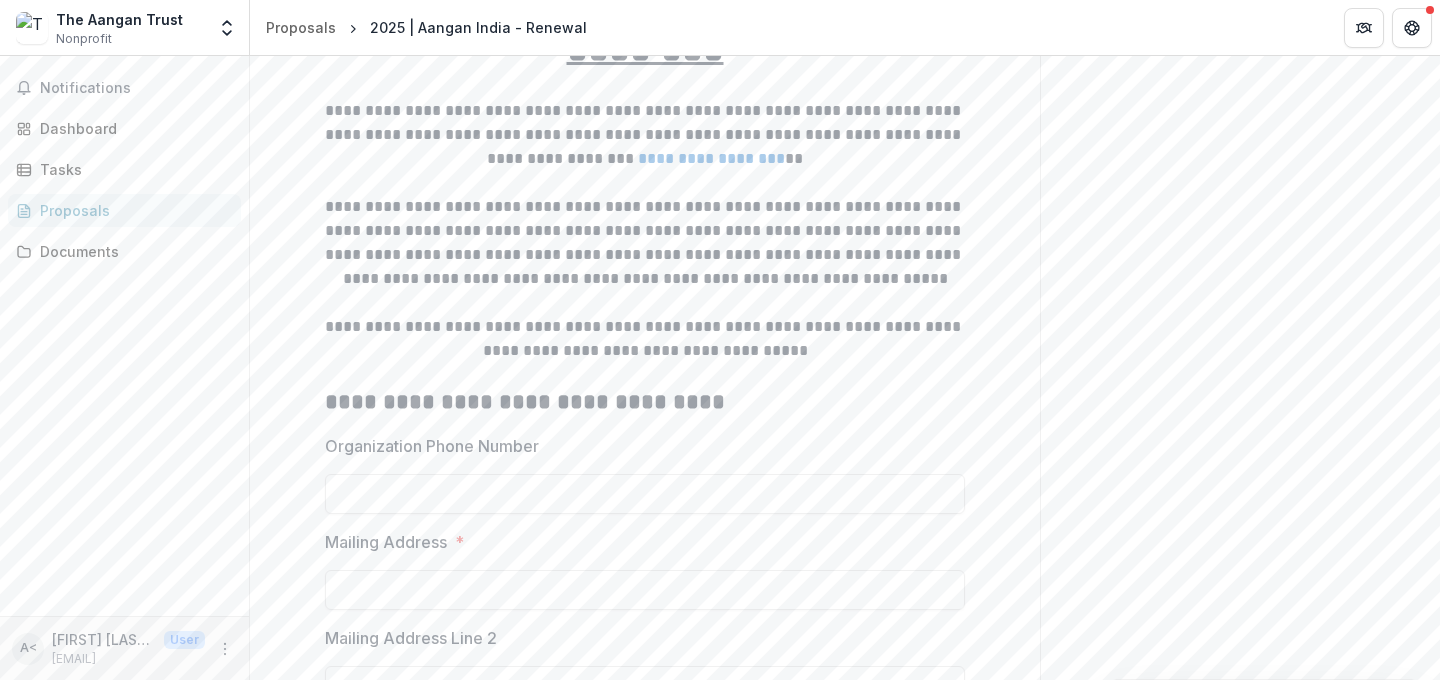 scroll, scrollTop: 216, scrollLeft: 0, axis: vertical 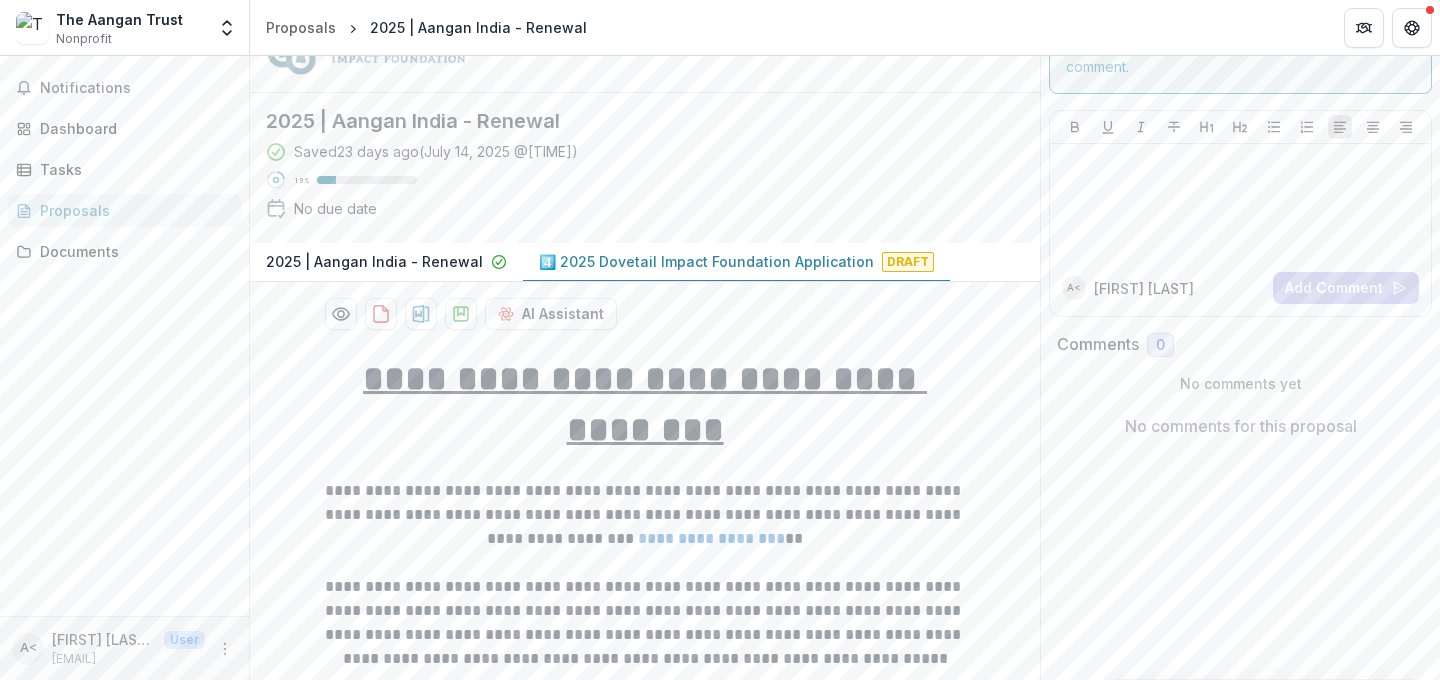 click on "4️⃣ 2025 Dovetail Impact Foundation Application" at bounding box center (706, 261) 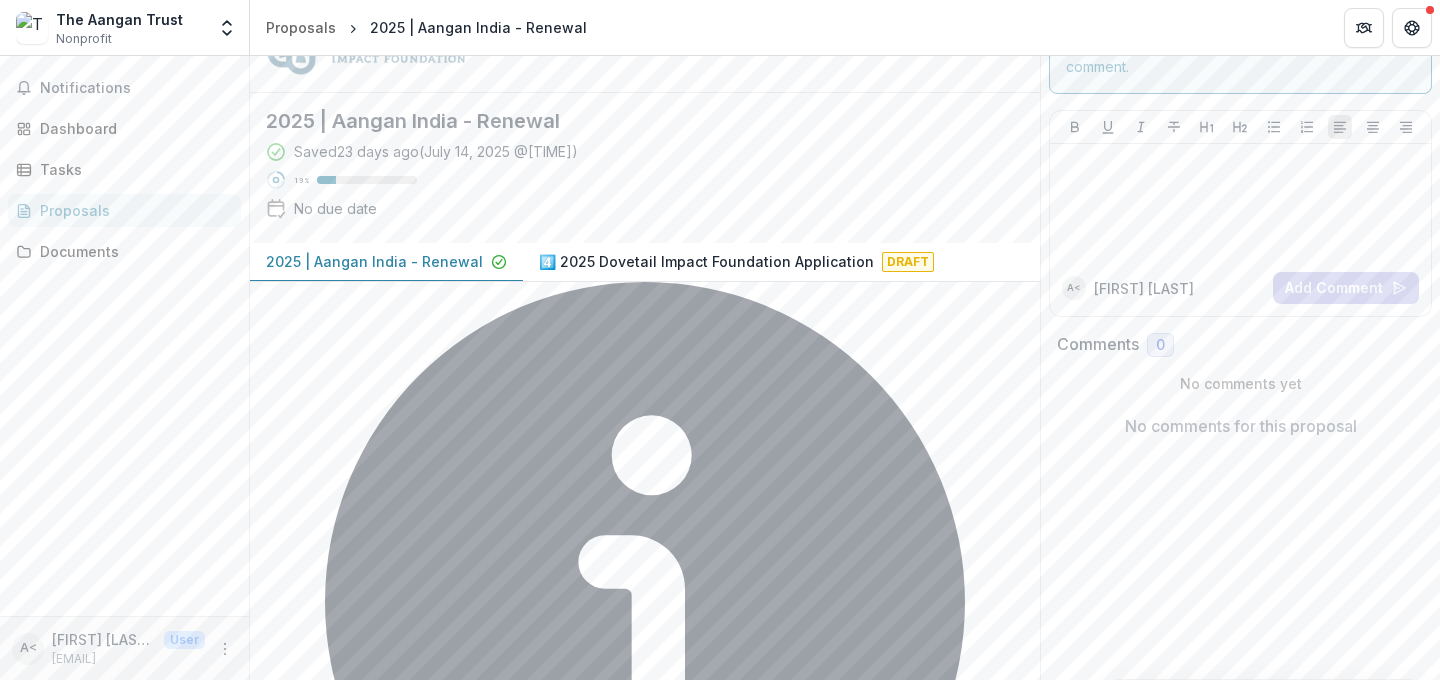 click on "Dovetail Impact Foundation 2025 | Aangan India - Renewal Saved  23 days ago  ( July 14, 2025   @  6:10pm ) 19 % No due date Comments Answer Suggestions 2025 | Aangan India - Renewal 4️⃣ 2025 Dovetail Impact Foundation Application Draft Proposal is no longer editable. Back" at bounding box center [645, 517] 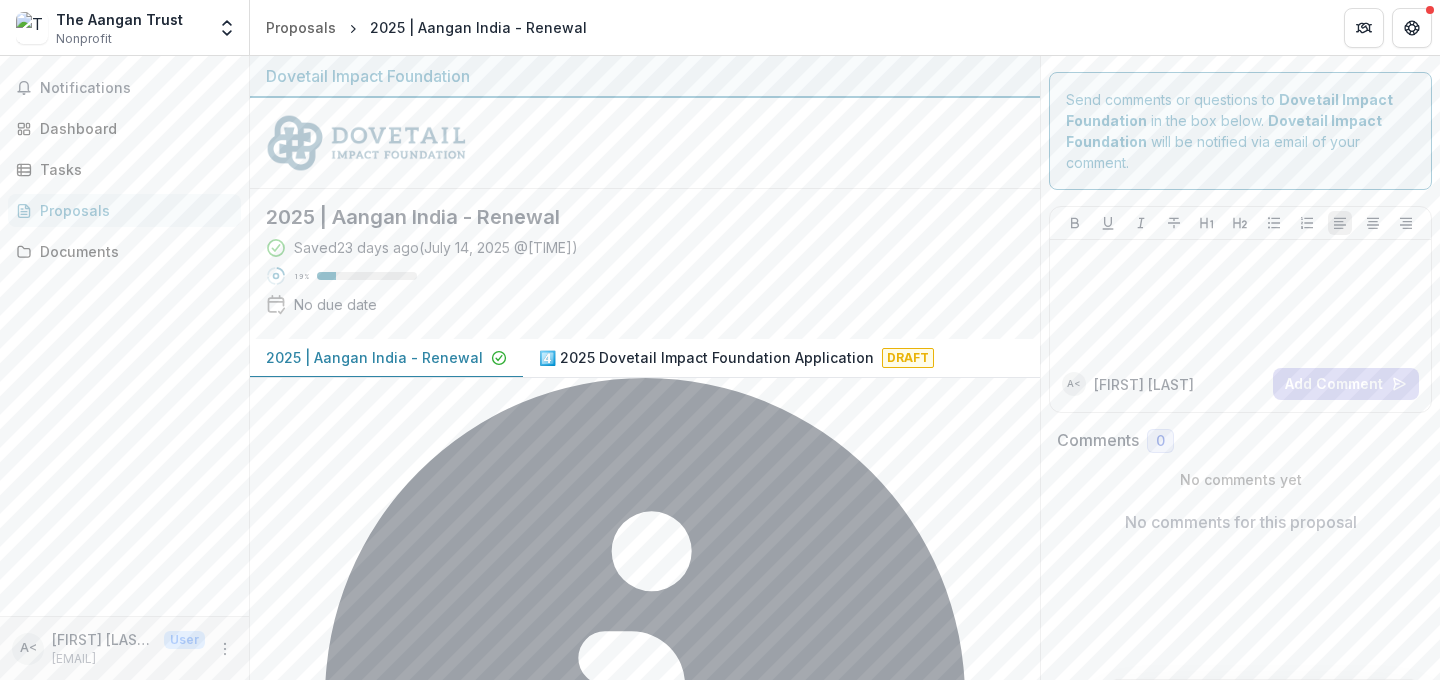 click on "4️⃣ 2025 Dovetail Impact Foundation Application" at bounding box center (706, 357) 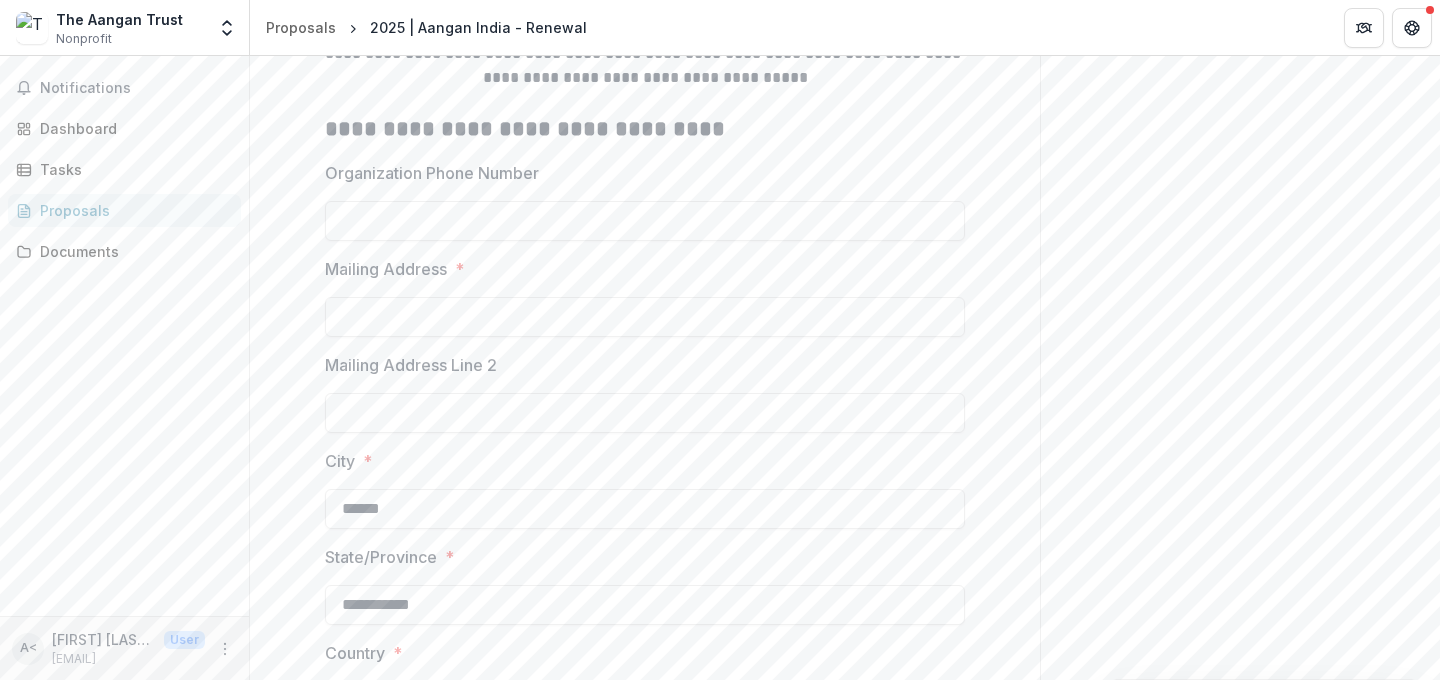 scroll, scrollTop: 751, scrollLeft: 0, axis: vertical 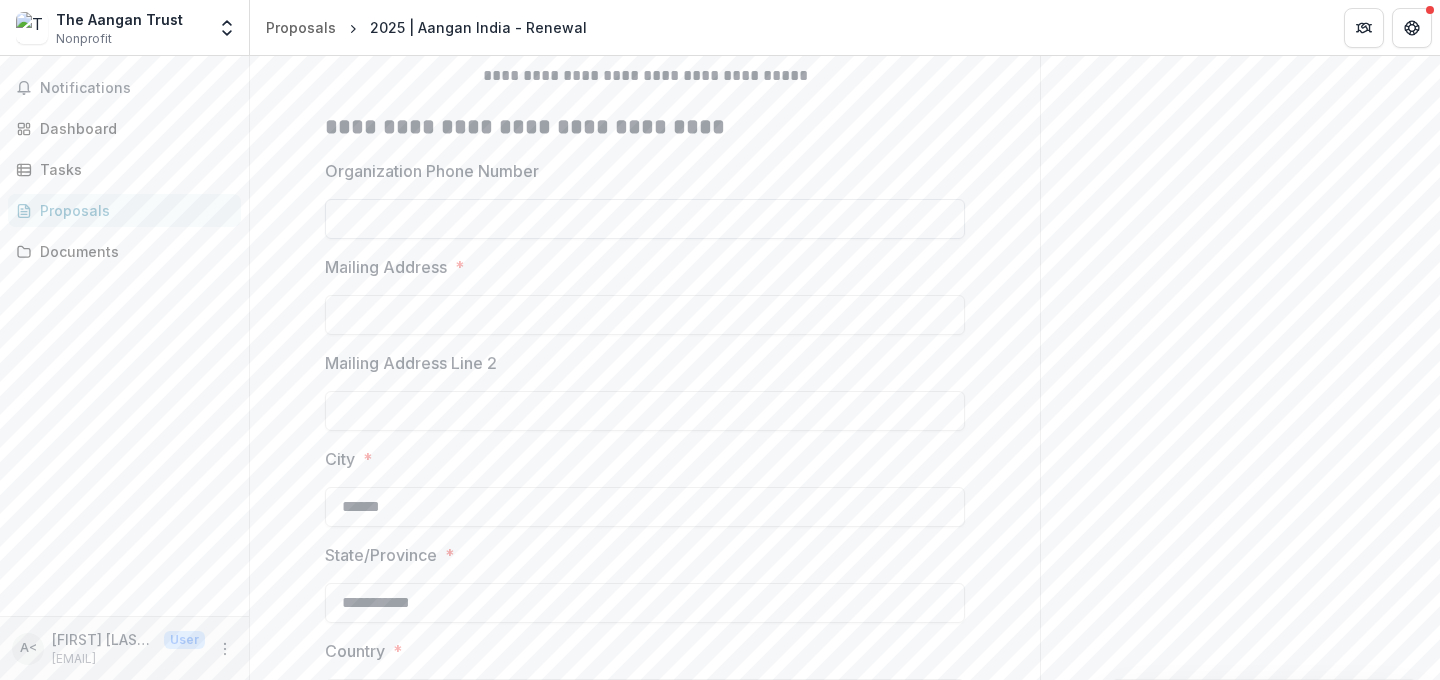 click on "Organization Phone Number" at bounding box center (645, 219) 